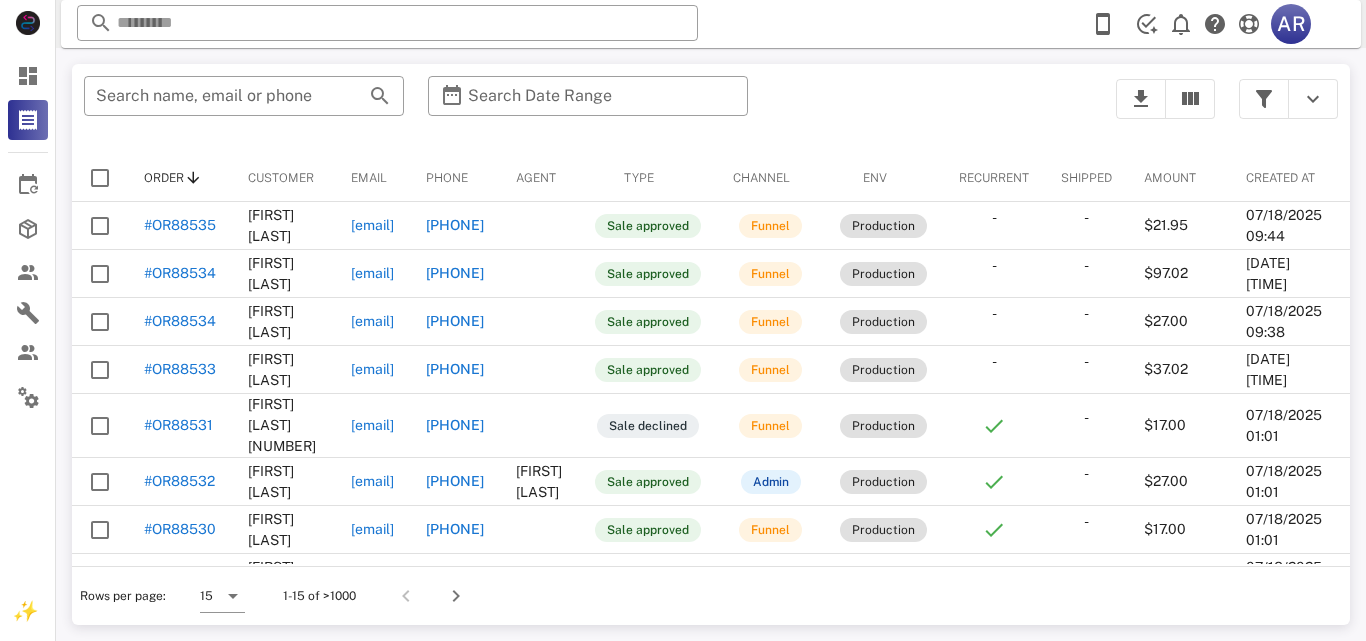 scroll, scrollTop: 0, scrollLeft: 0, axis: both 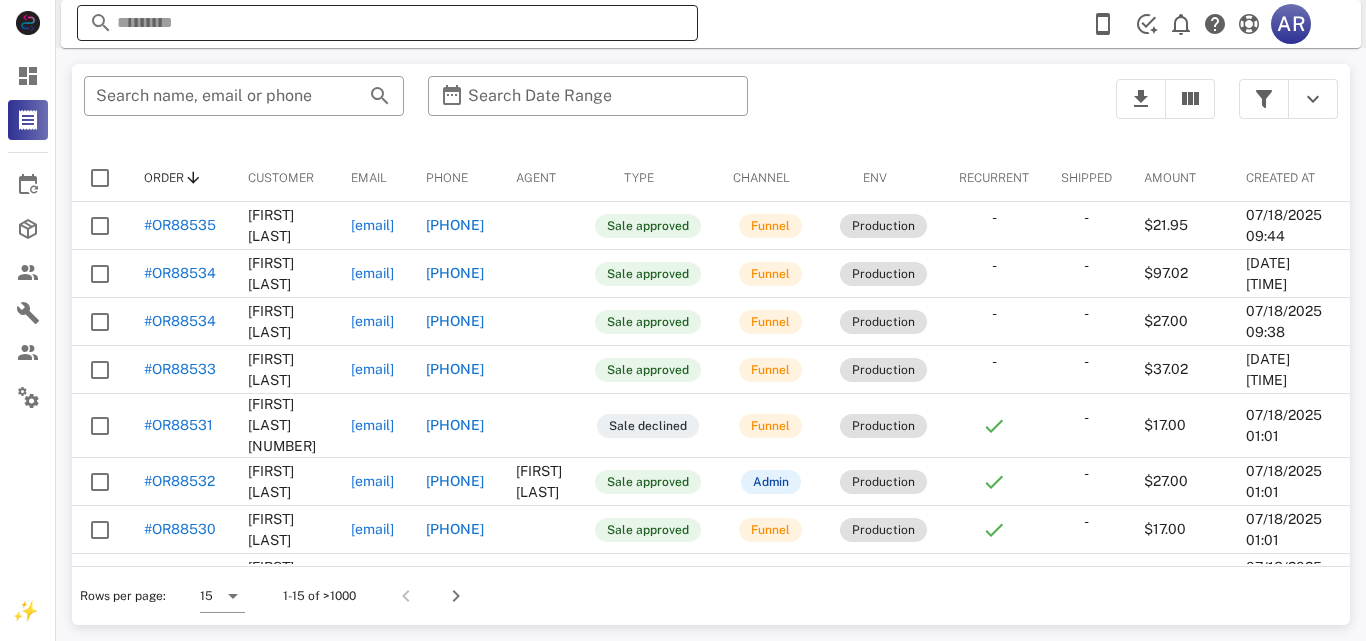 click at bounding box center [387, 23] 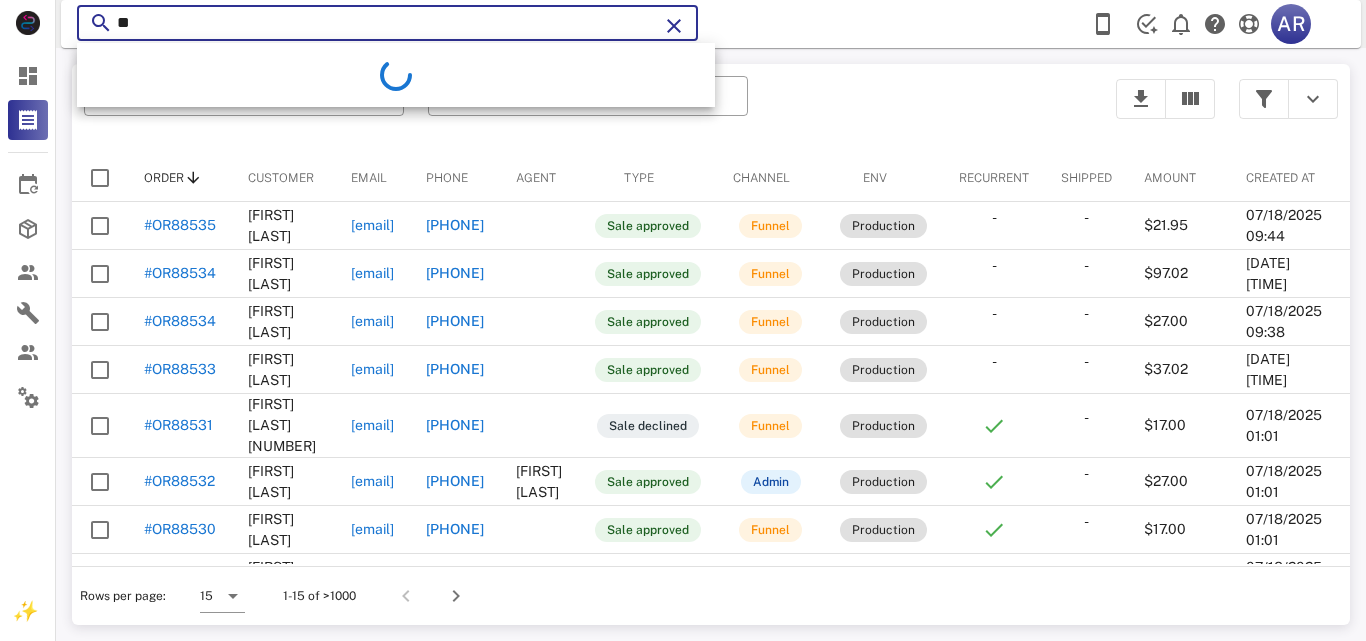 type on "*" 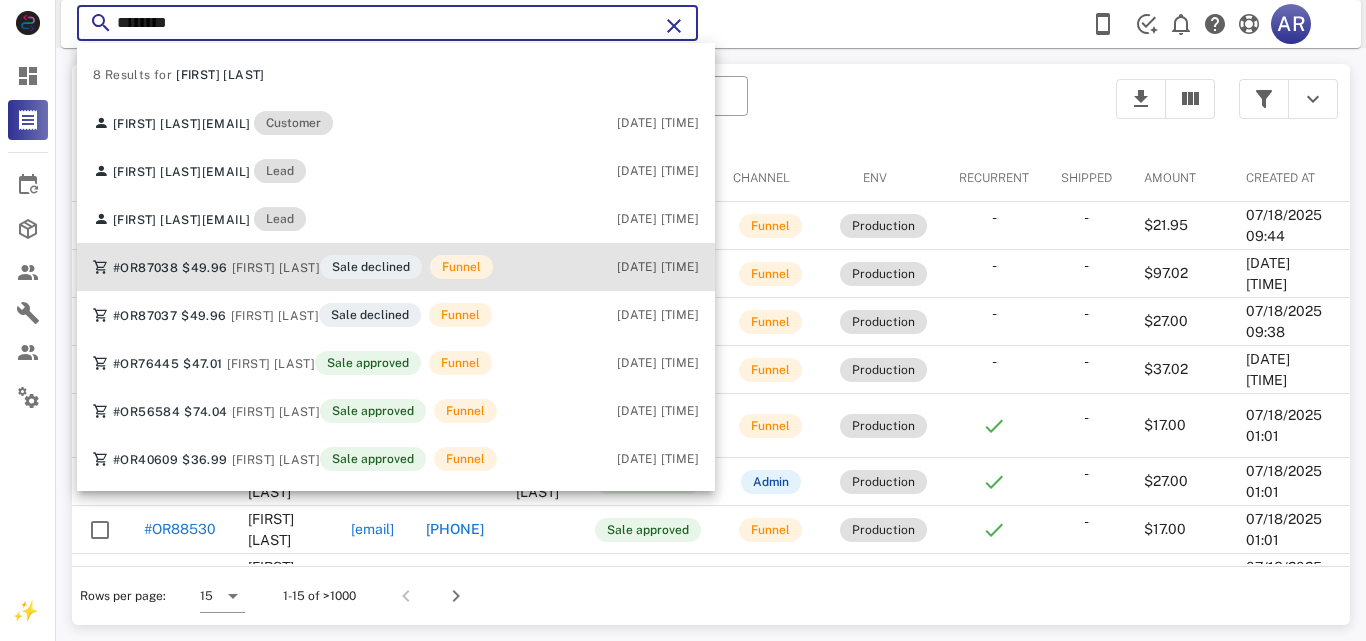 click on "#OR87038 $49.96 [FIRST] [LAST] Sale declined Funnel" at bounding box center (293, 267) 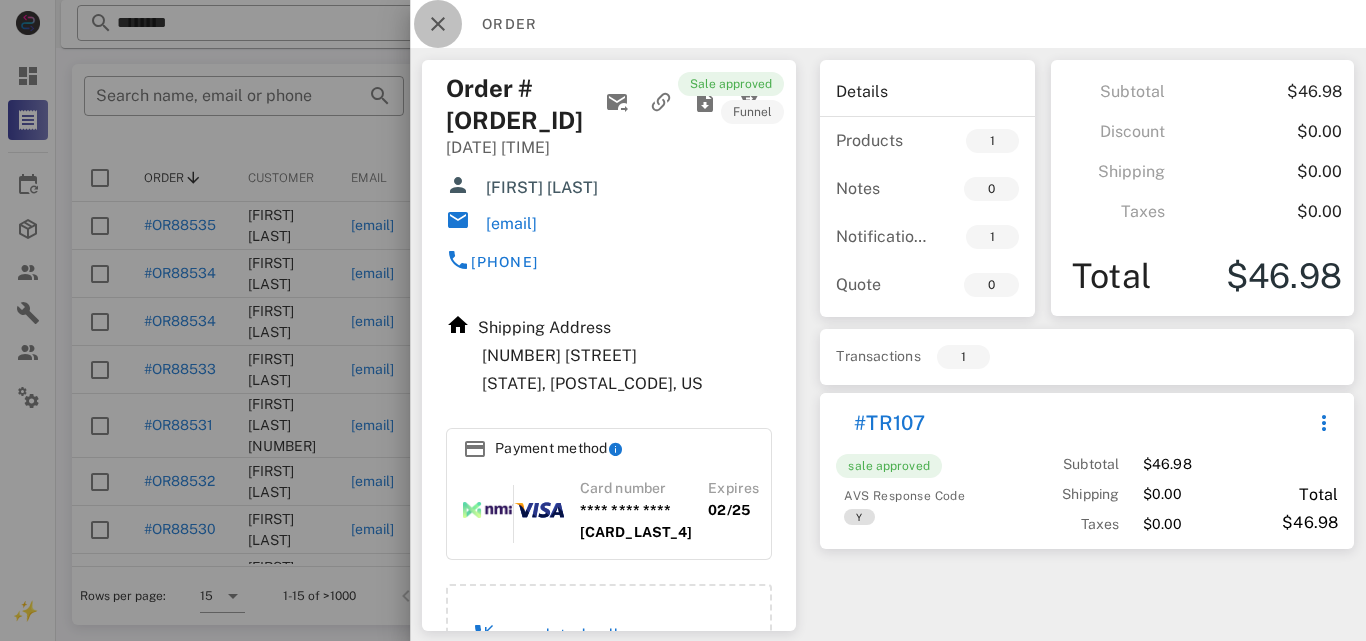 click at bounding box center (438, 24) 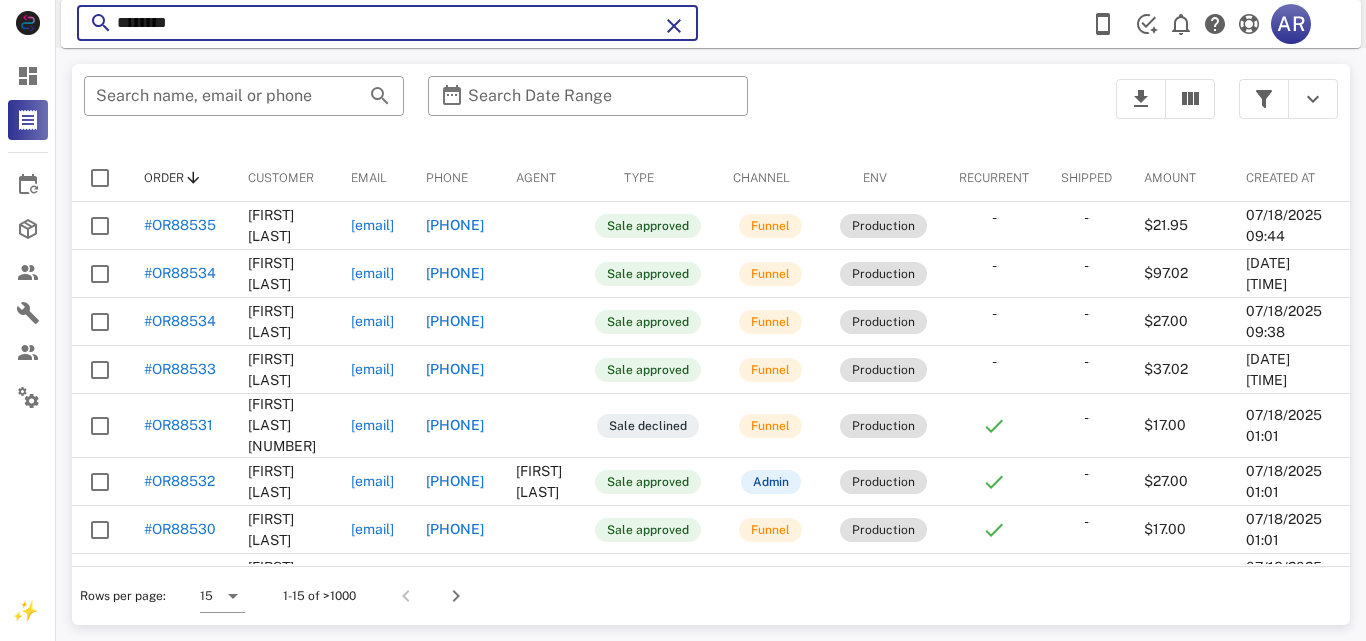 click on "********" at bounding box center [387, 23] 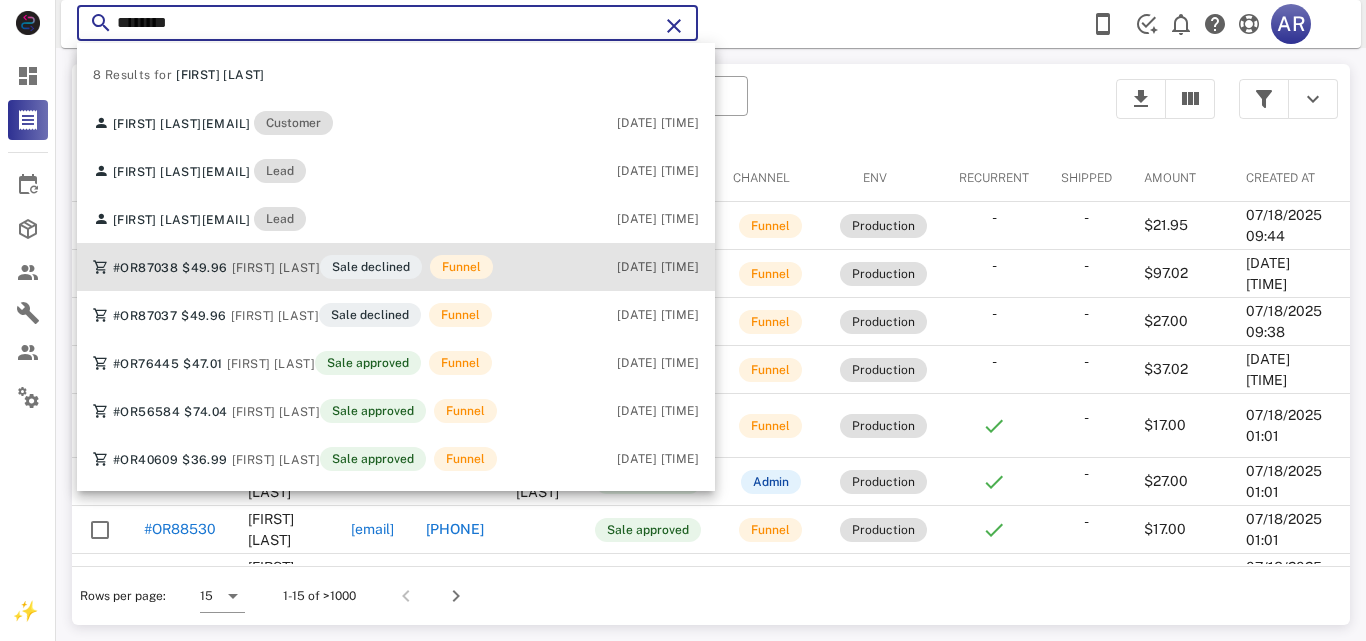 click on "$49.96" at bounding box center [204, 268] 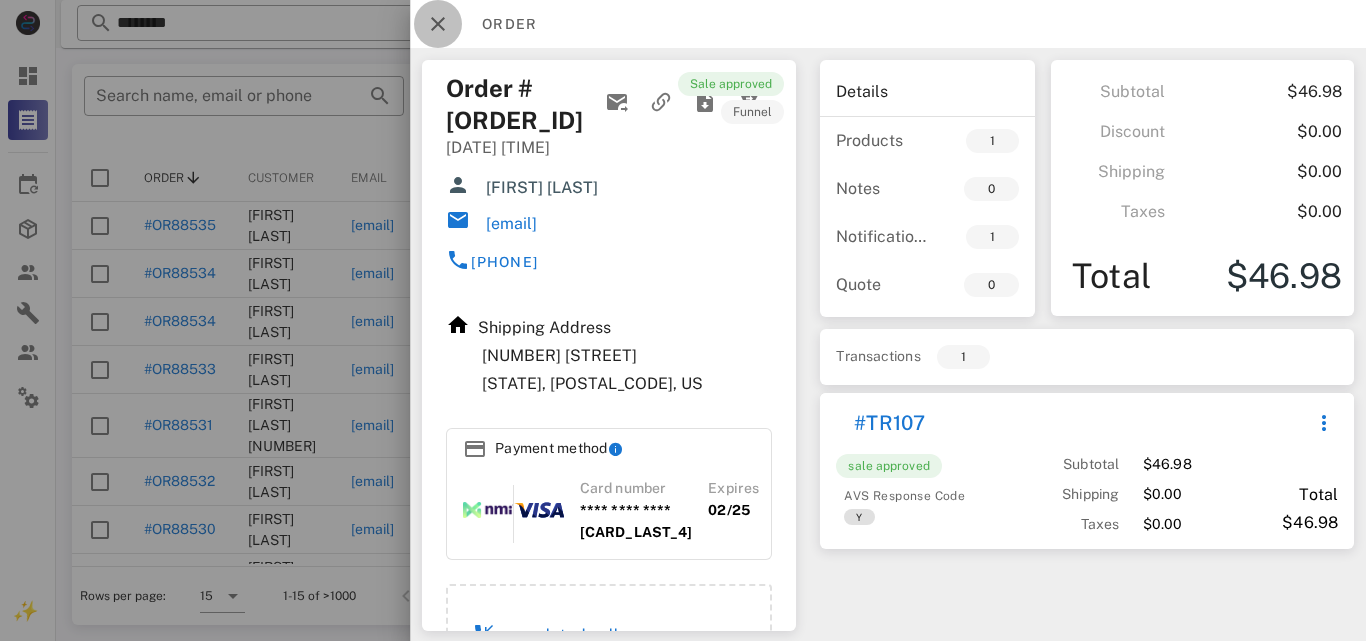 click at bounding box center [438, 24] 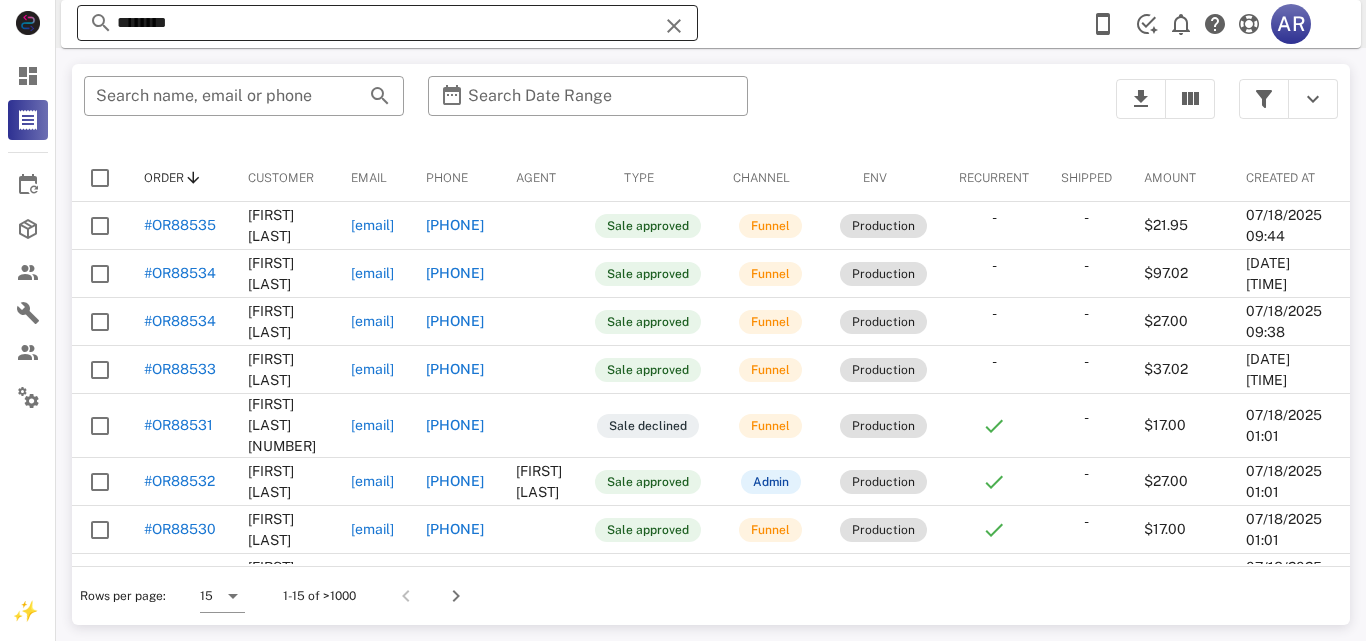 click on "********" at bounding box center (387, 23) 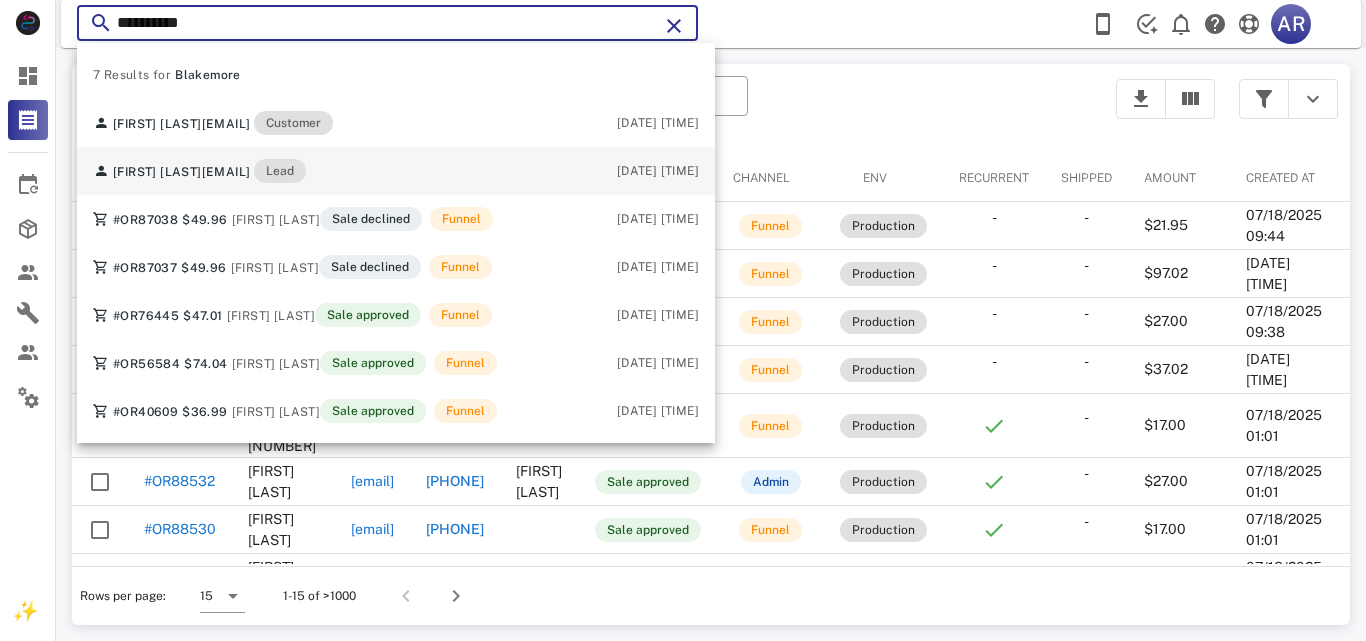 type on "*********" 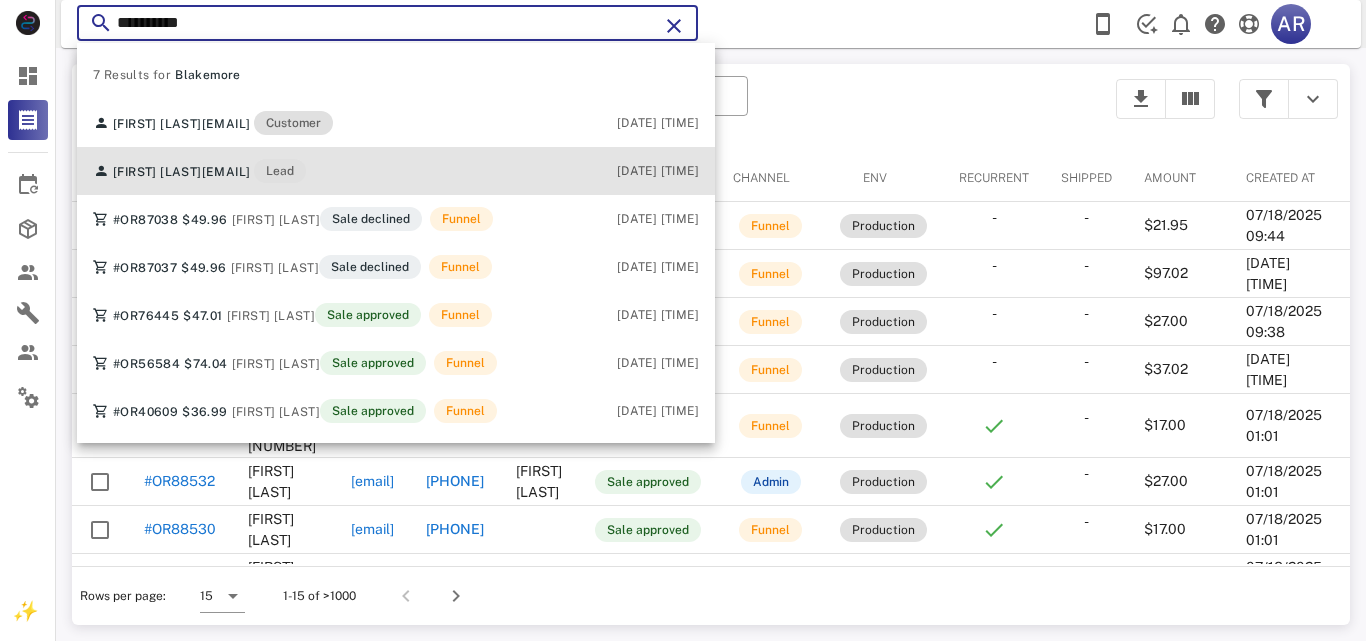 click on "[FIRST] [LAST]   [EMAIL]   Lead" at bounding box center (199, 171) 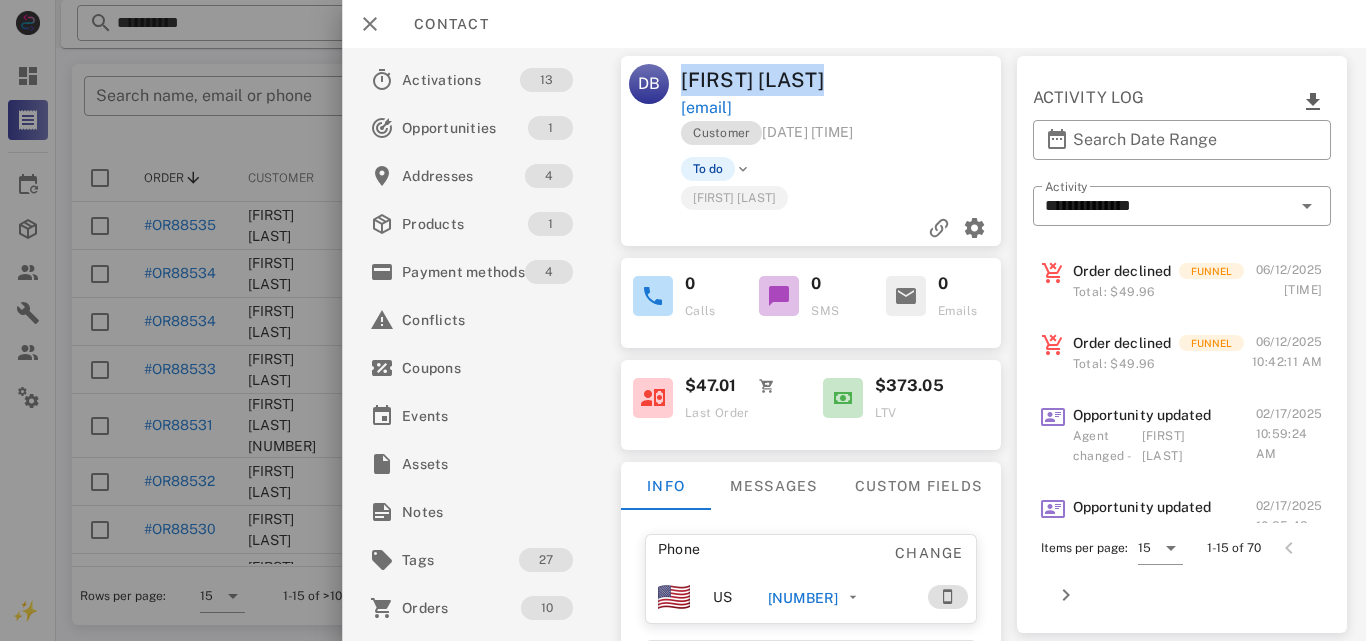 drag, startPoint x: 673, startPoint y: 80, endPoint x: 855, endPoint y: 76, distance: 182.04395 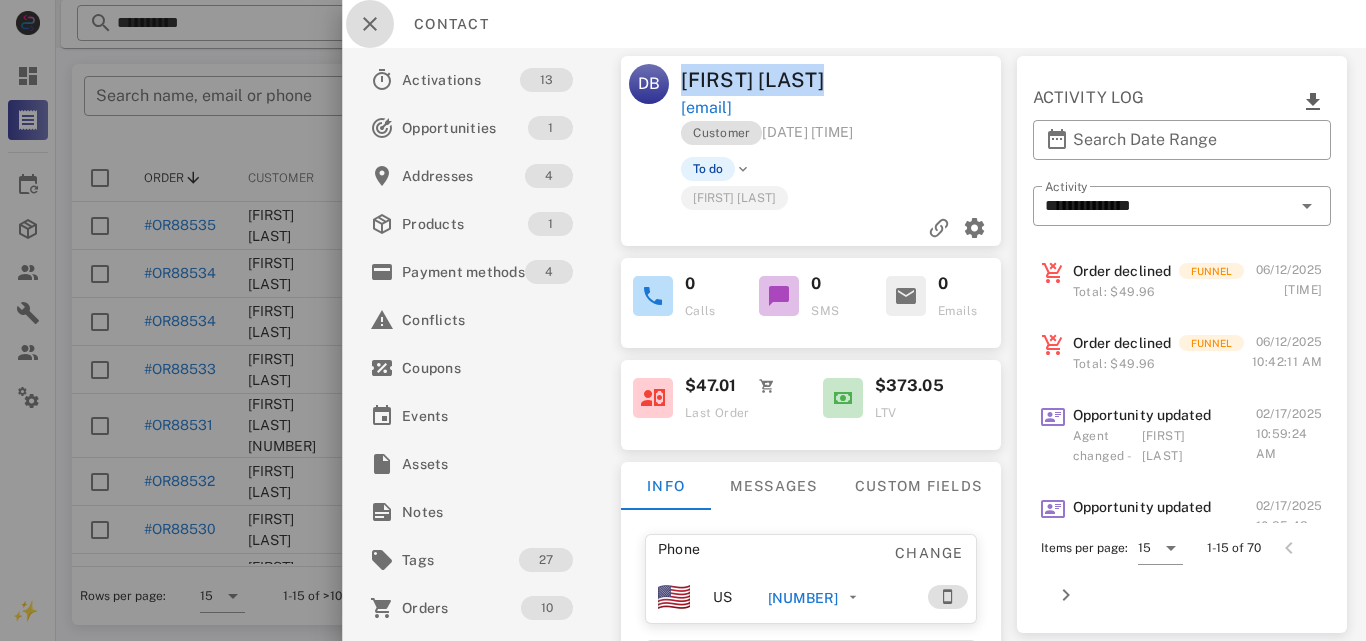 drag, startPoint x: 375, startPoint y: 23, endPoint x: 1119, endPoint y: -86, distance: 751.94214 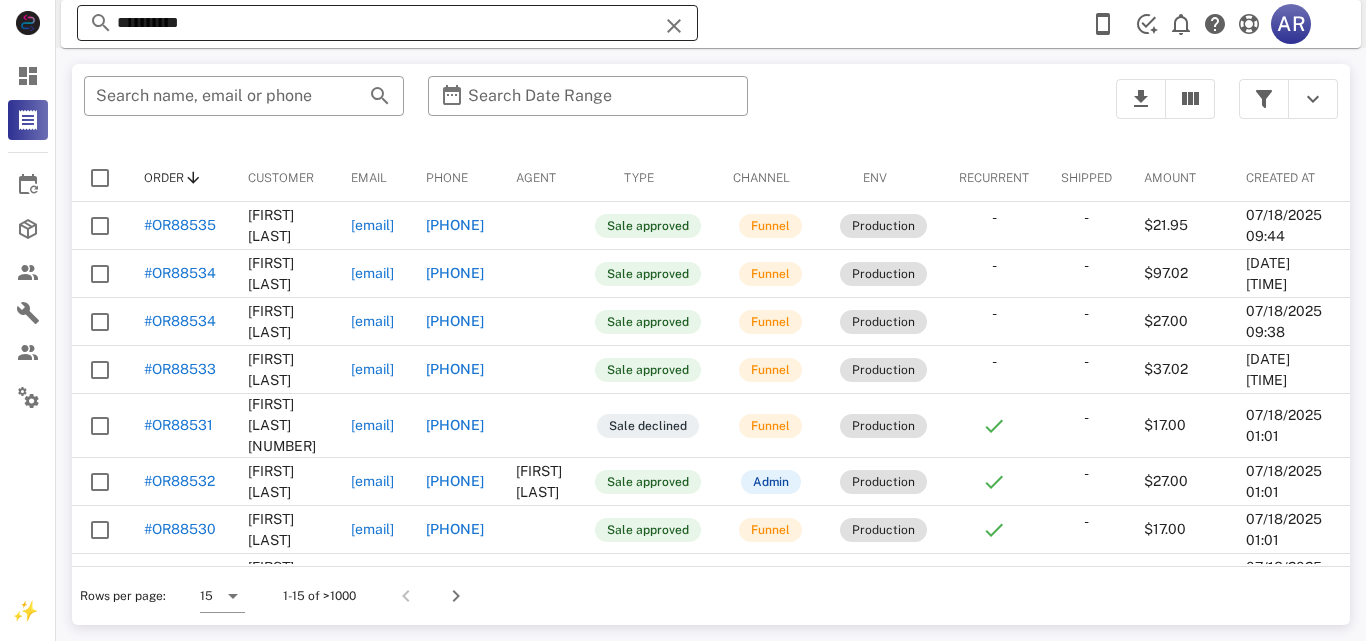 click on "*********" at bounding box center (387, 23) 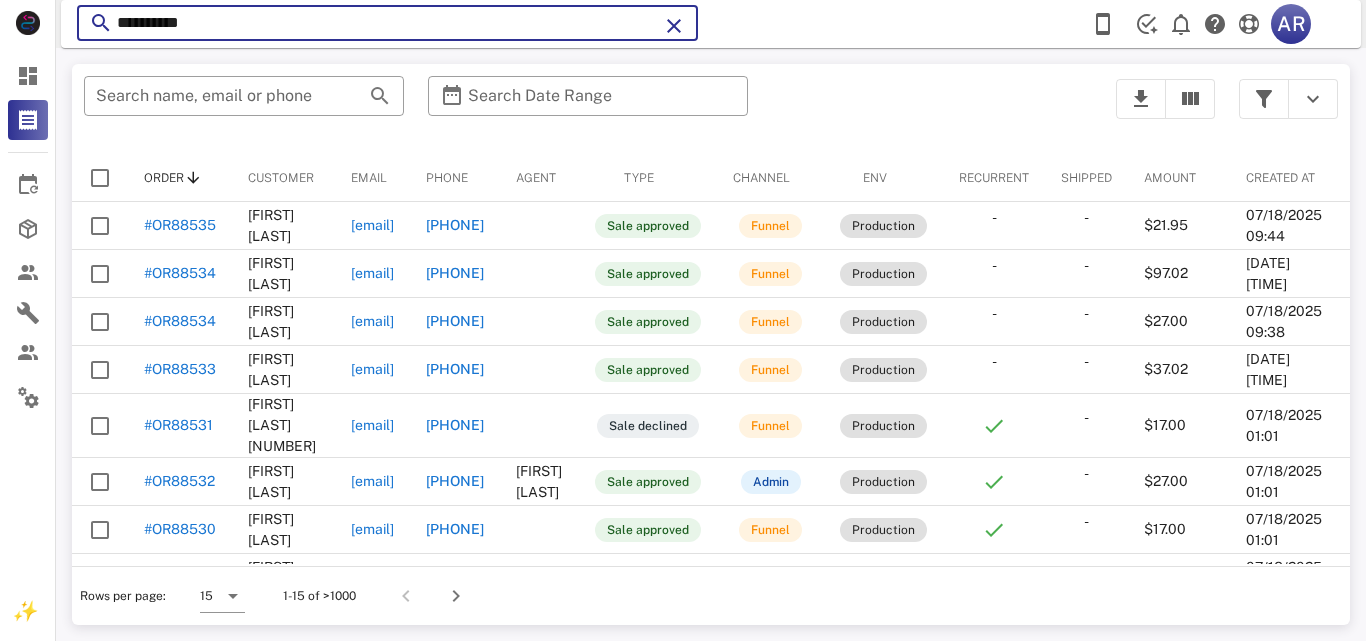 click on "*********" at bounding box center (387, 23) 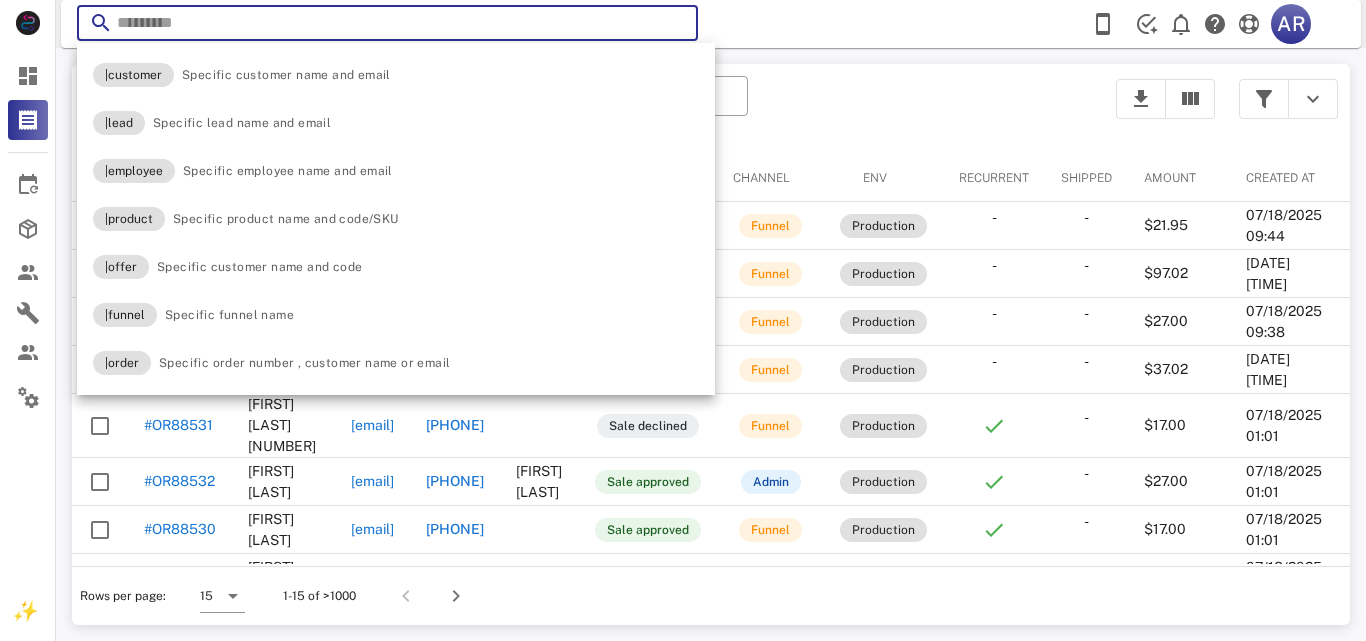 paste on "**********" 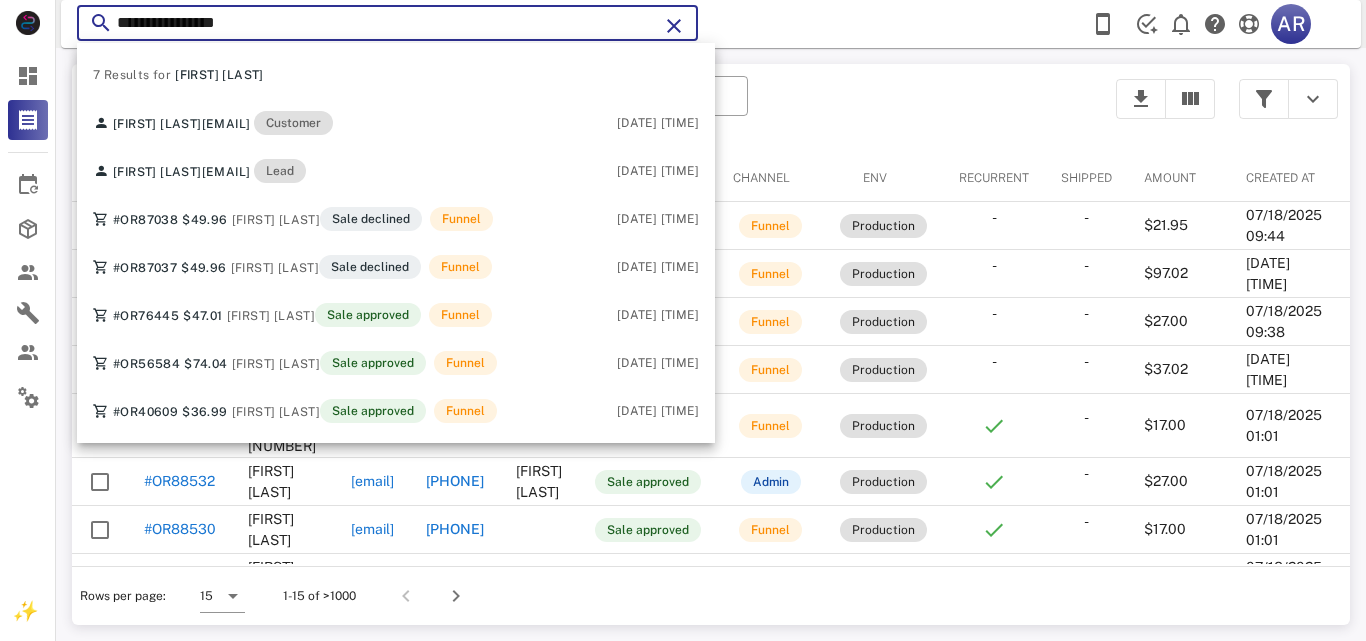 type on "**********" 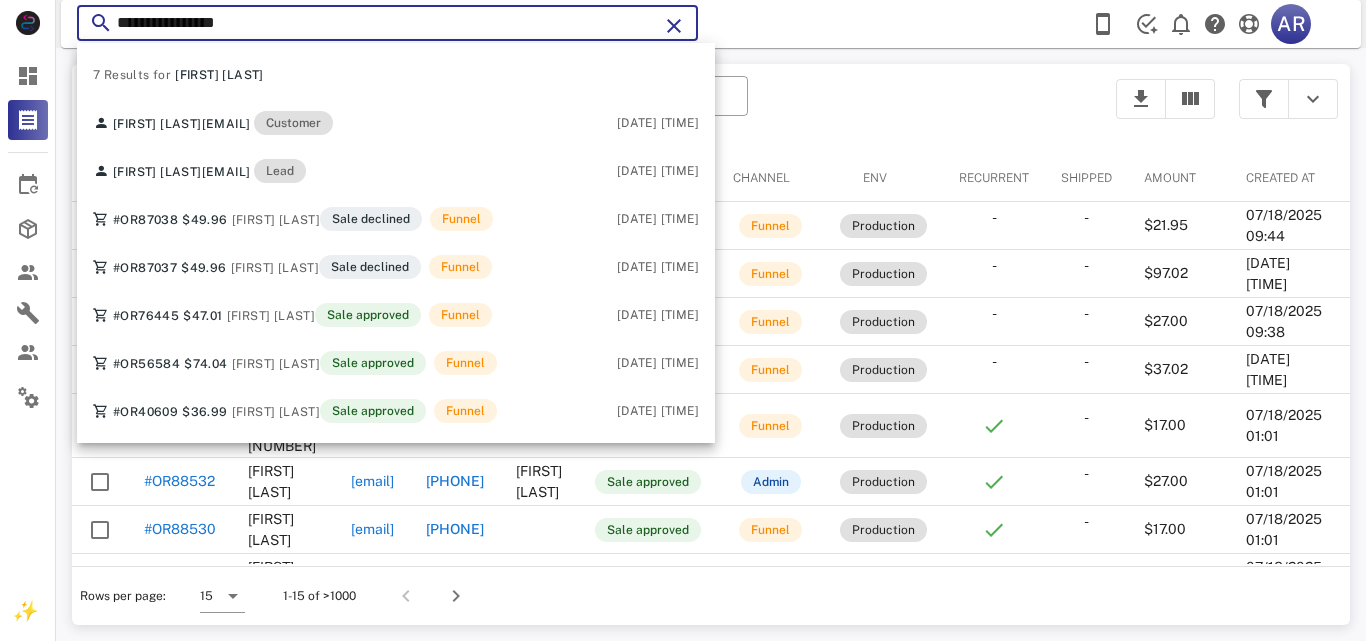 click at bounding box center (674, 26) 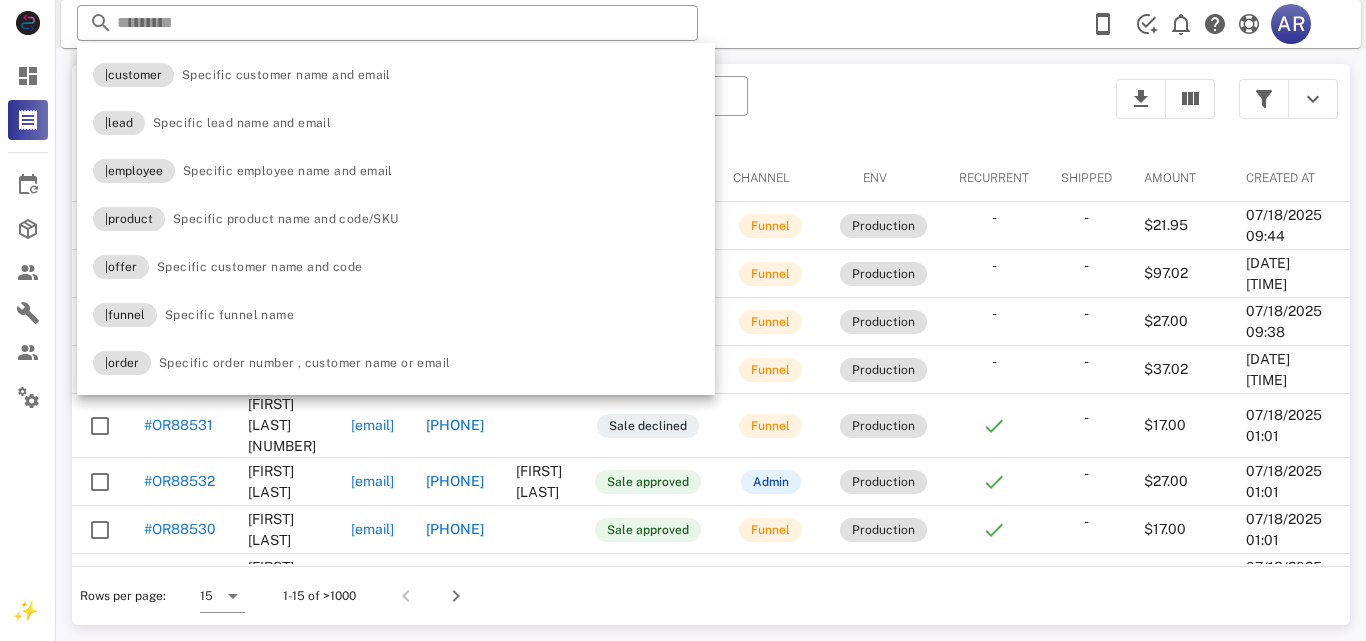 click on "​ AR Reload browser Accept" at bounding box center (711, 24) 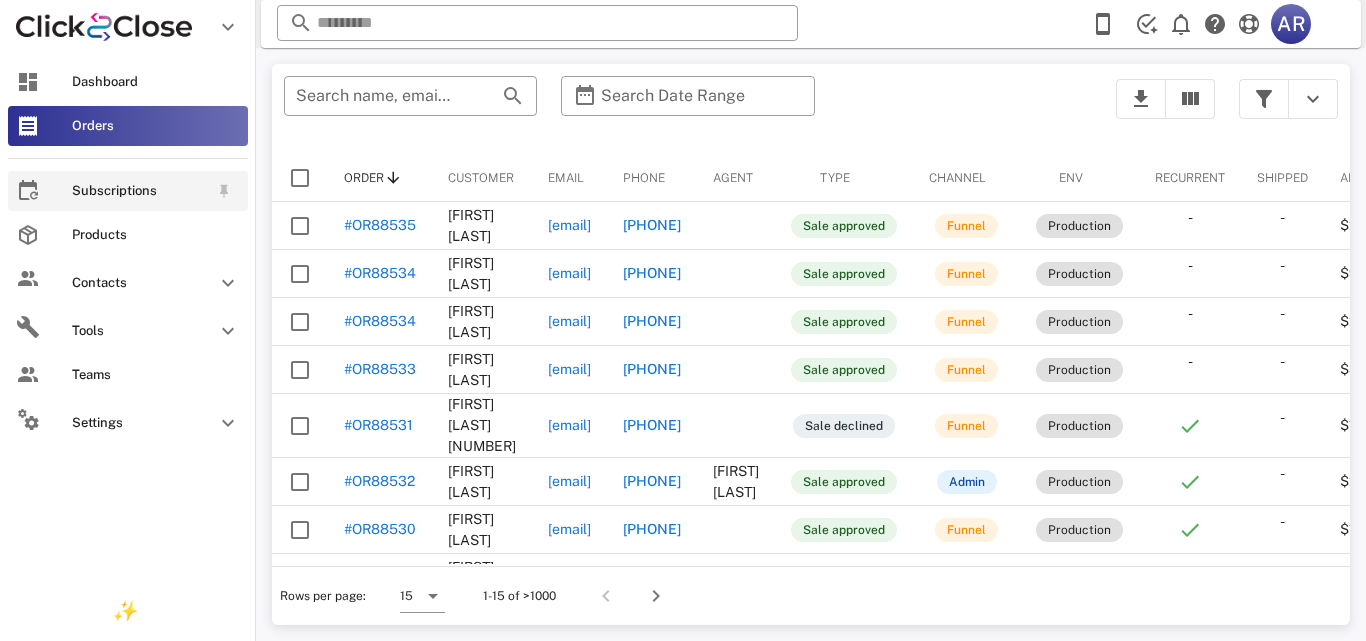 click on "Subscriptions" at bounding box center (140, 191) 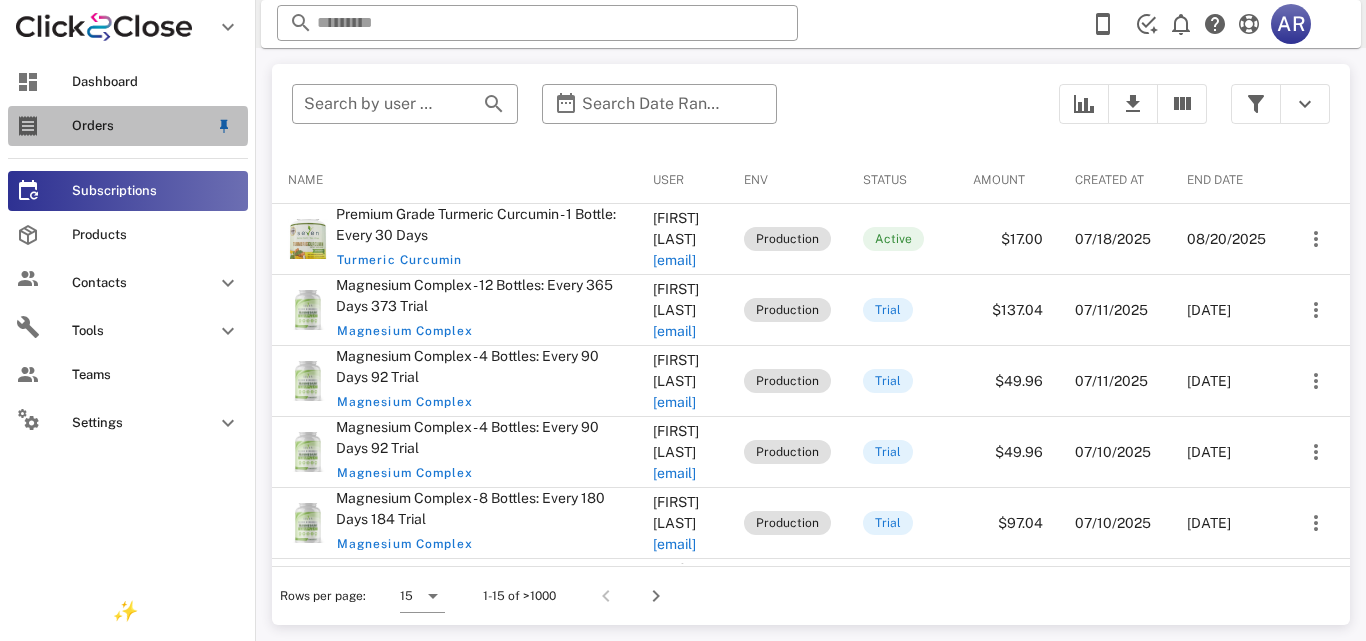 click on "Orders" at bounding box center (128, 126) 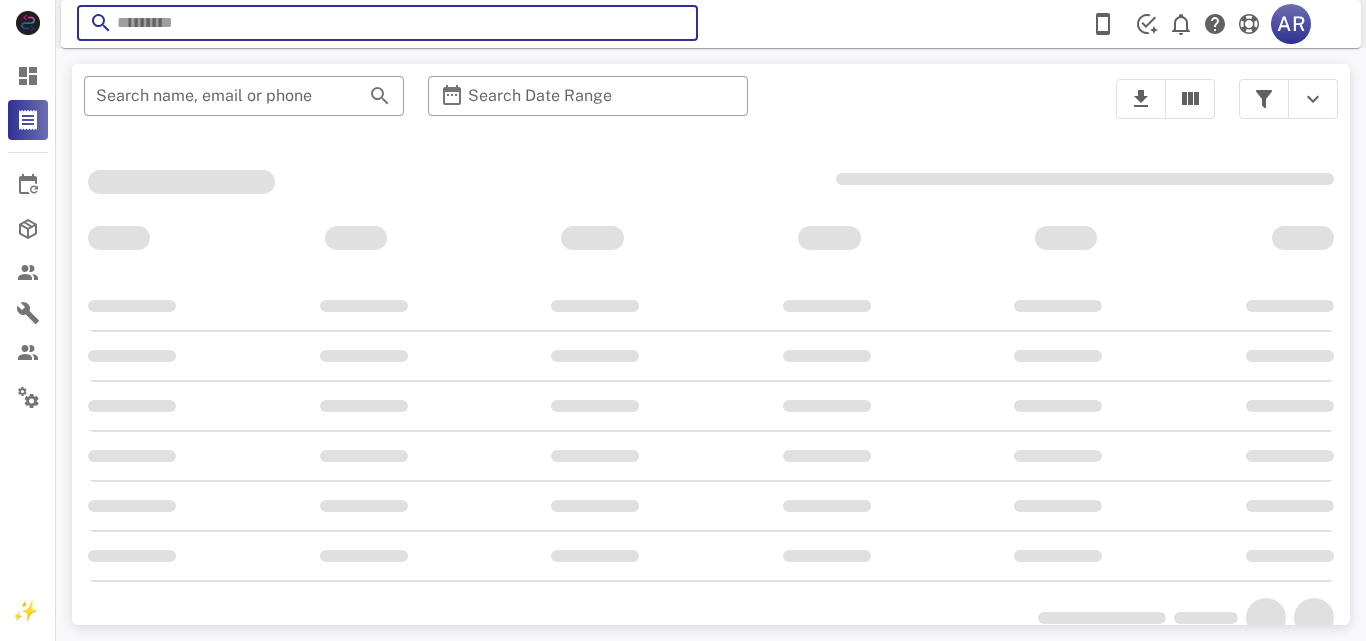 click at bounding box center (387, 23) 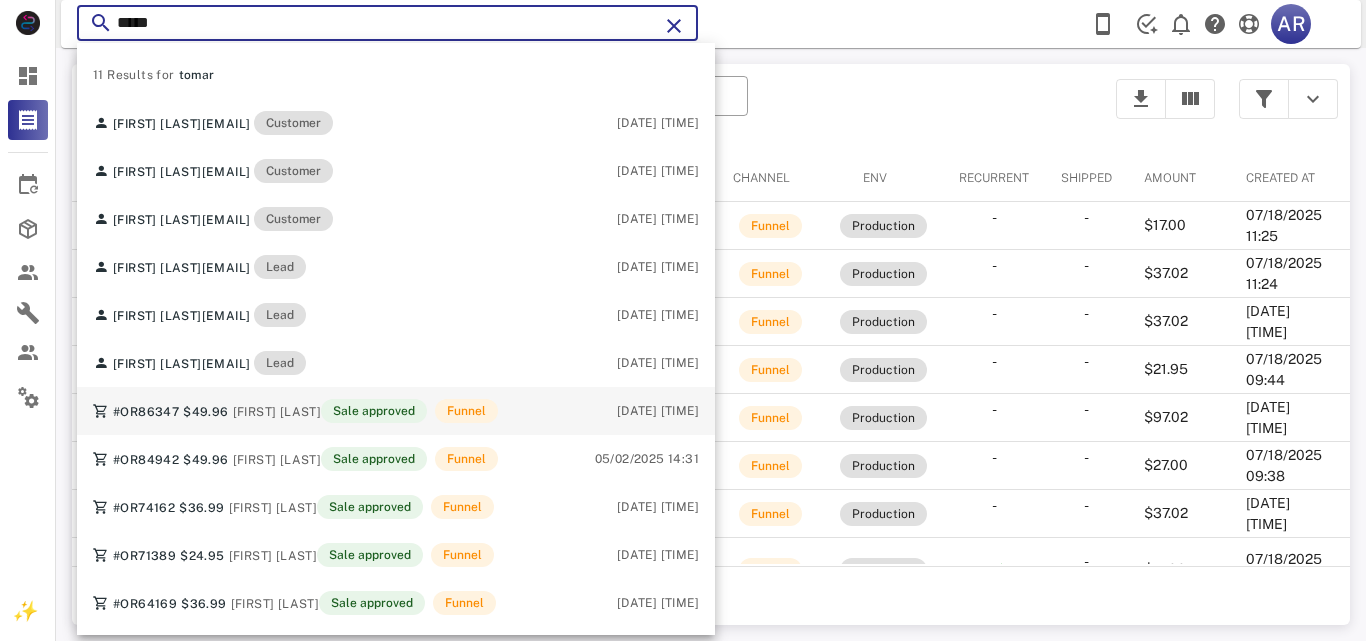 type on "*****" 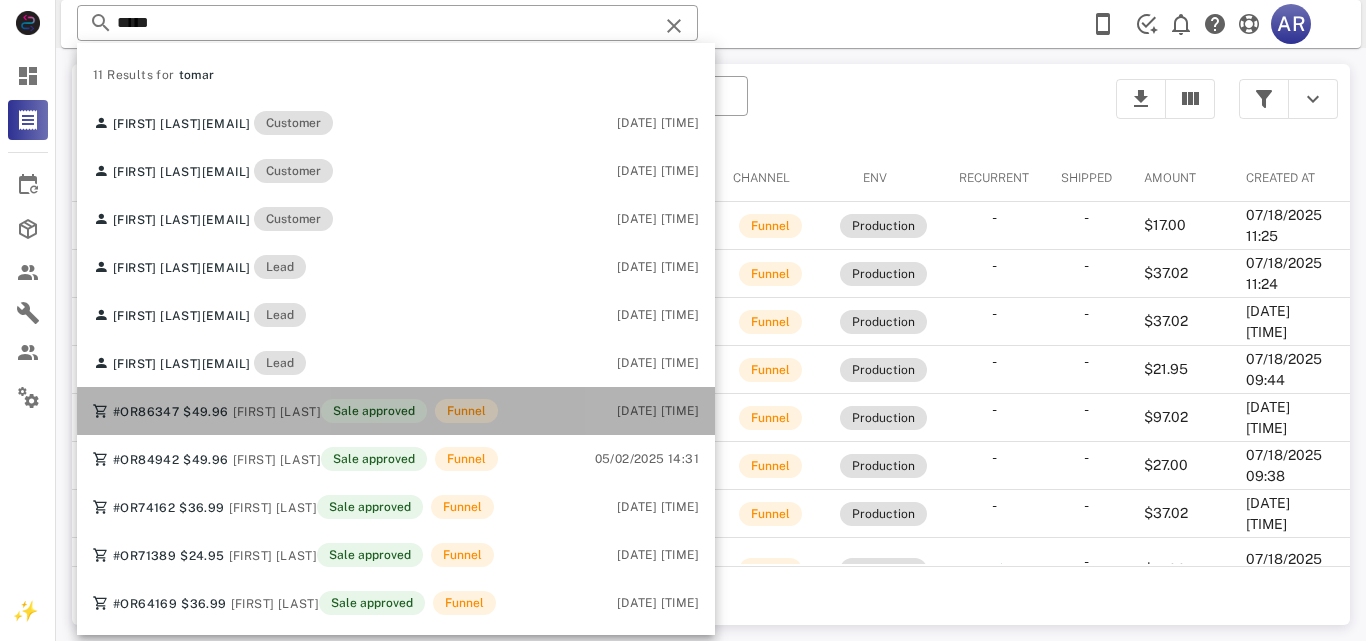 click on "[FIRST] [LAST]" at bounding box center (277, 412) 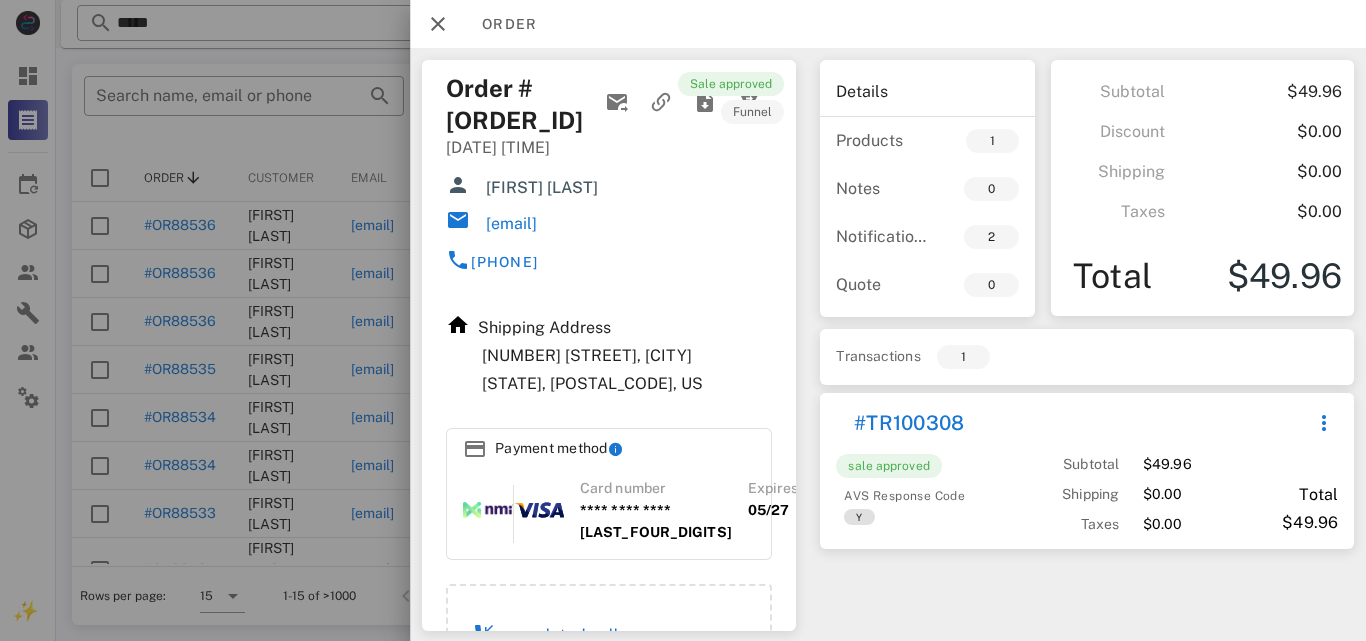 drag, startPoint x: 493, startPoint y: 190, endPoint x: 633, endPoint y: 185, distance: 140.08926 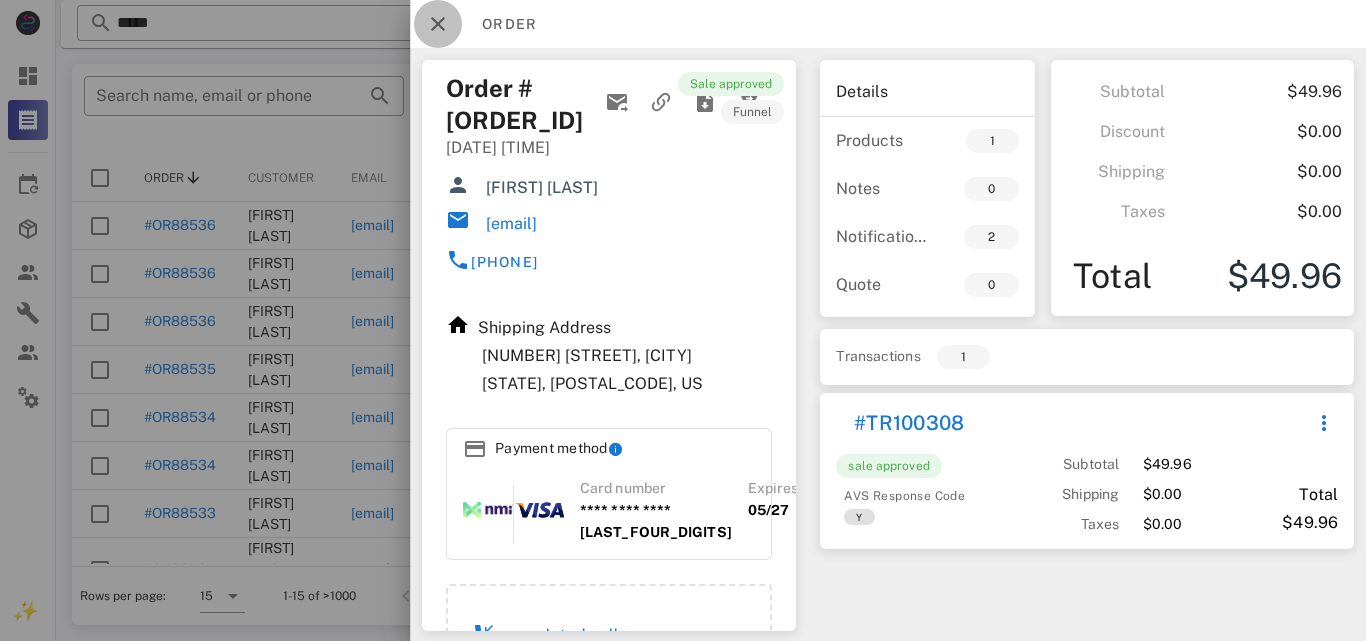 click at bounding box center (438, 24) 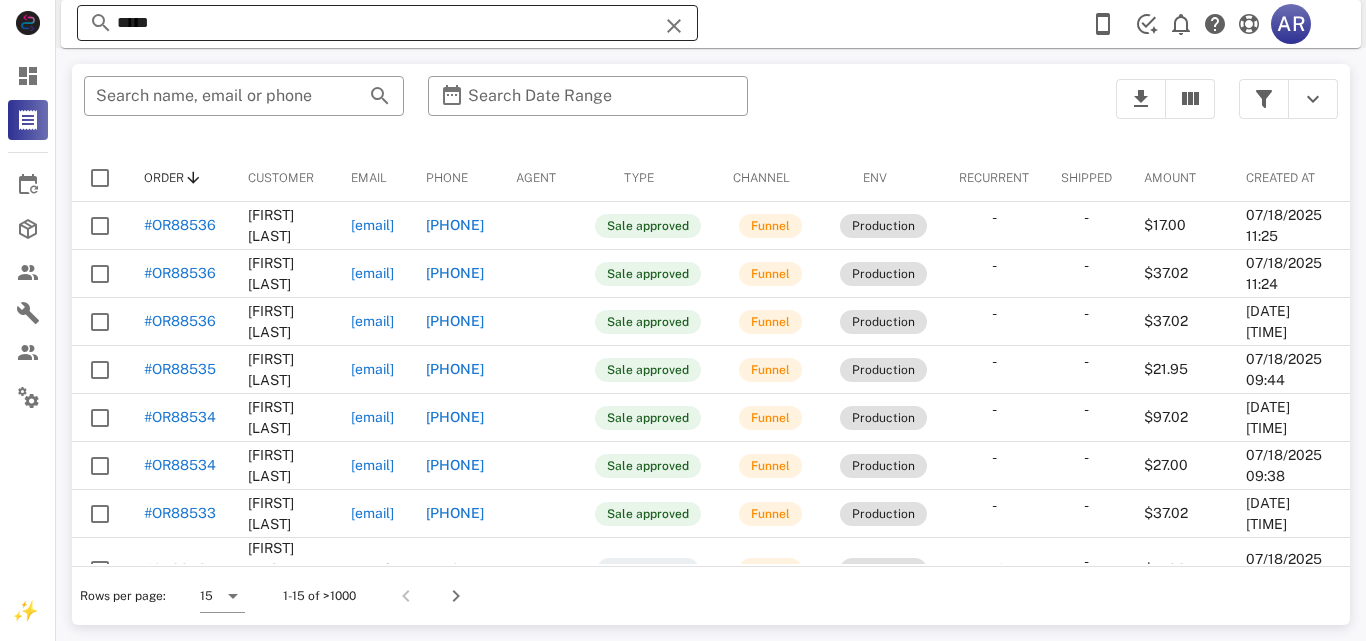 click at bounding box center (674, 26) 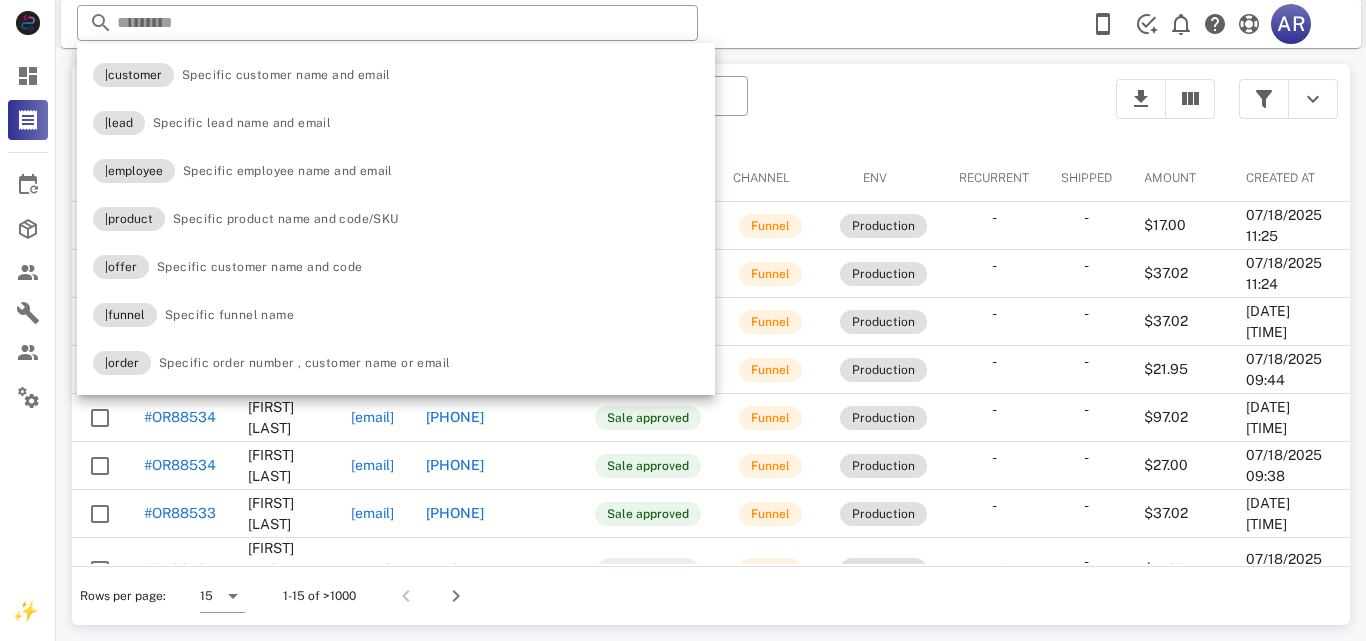 click on "​ Search name, email or phone ​ Search Date Range" at bounding box center (588, 109) 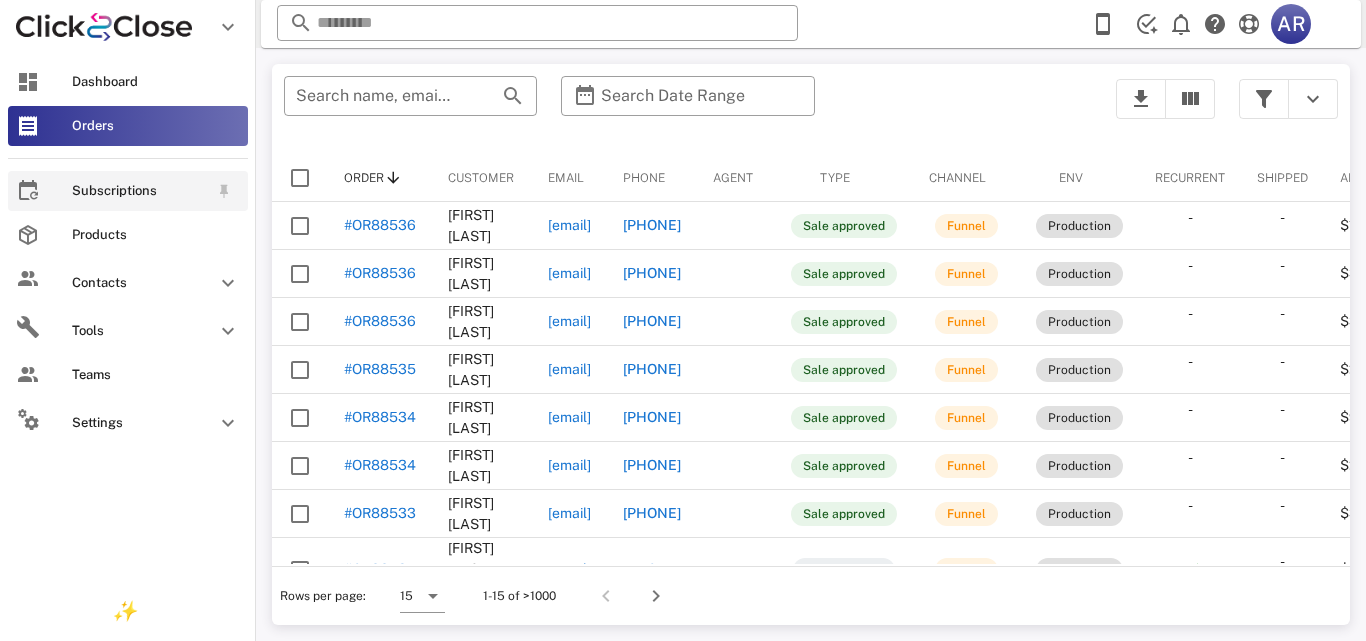 click on "Subscriptions" at bounding box center [140, 191] 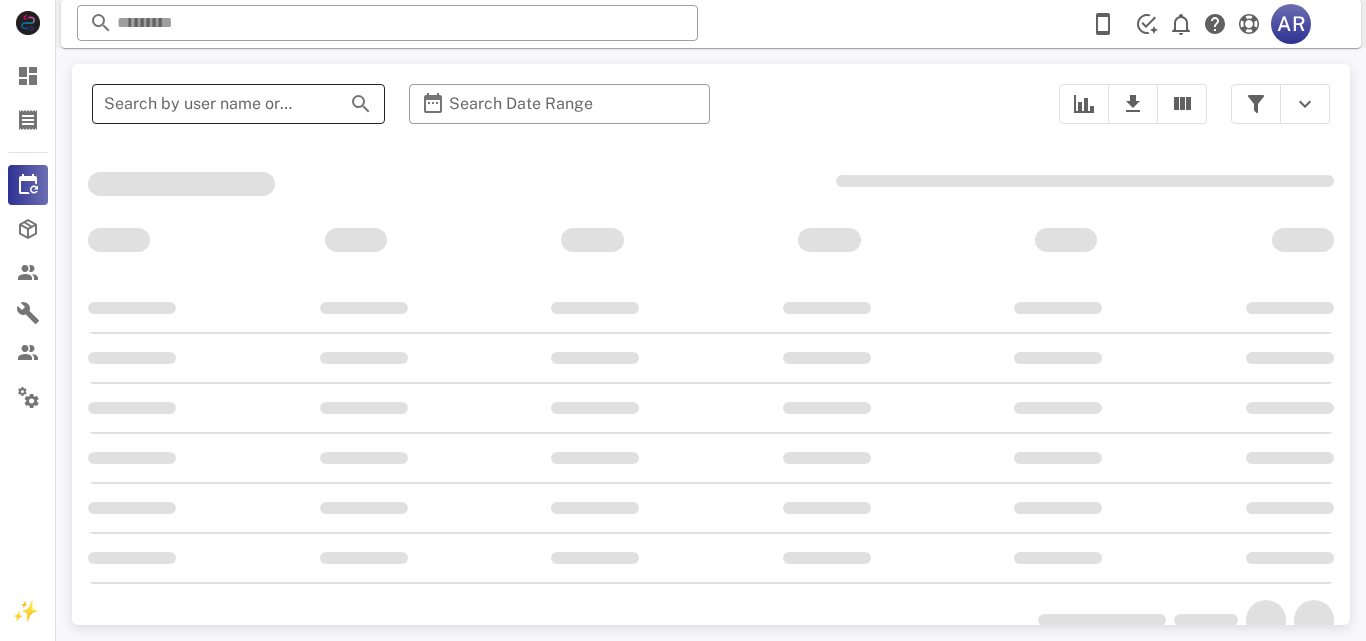click on "Search by user name or email" at bounding box center [210, 104] 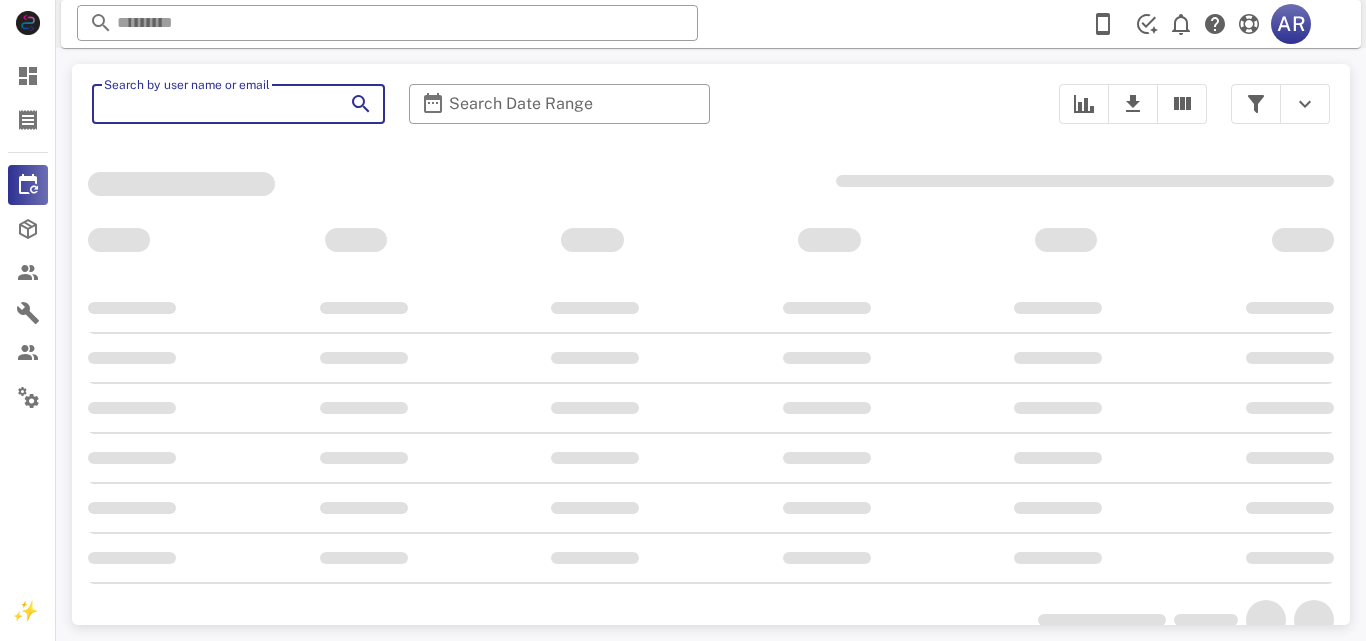 paste on "**********" 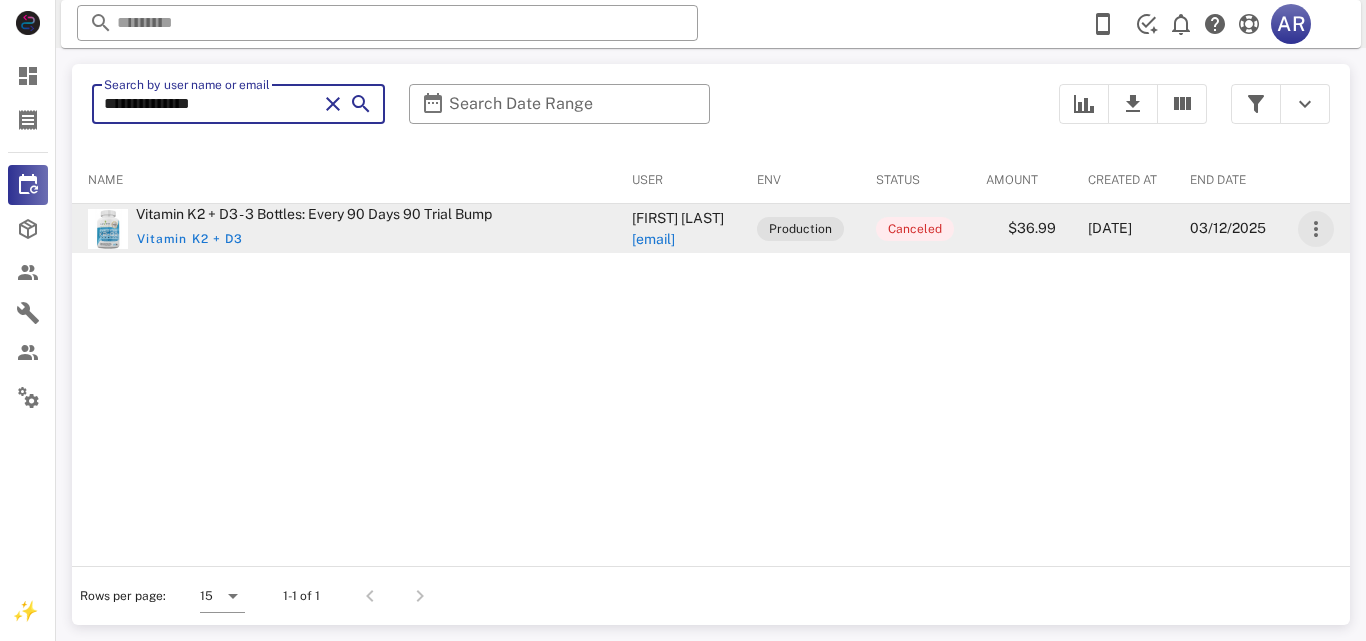 type on "**********" 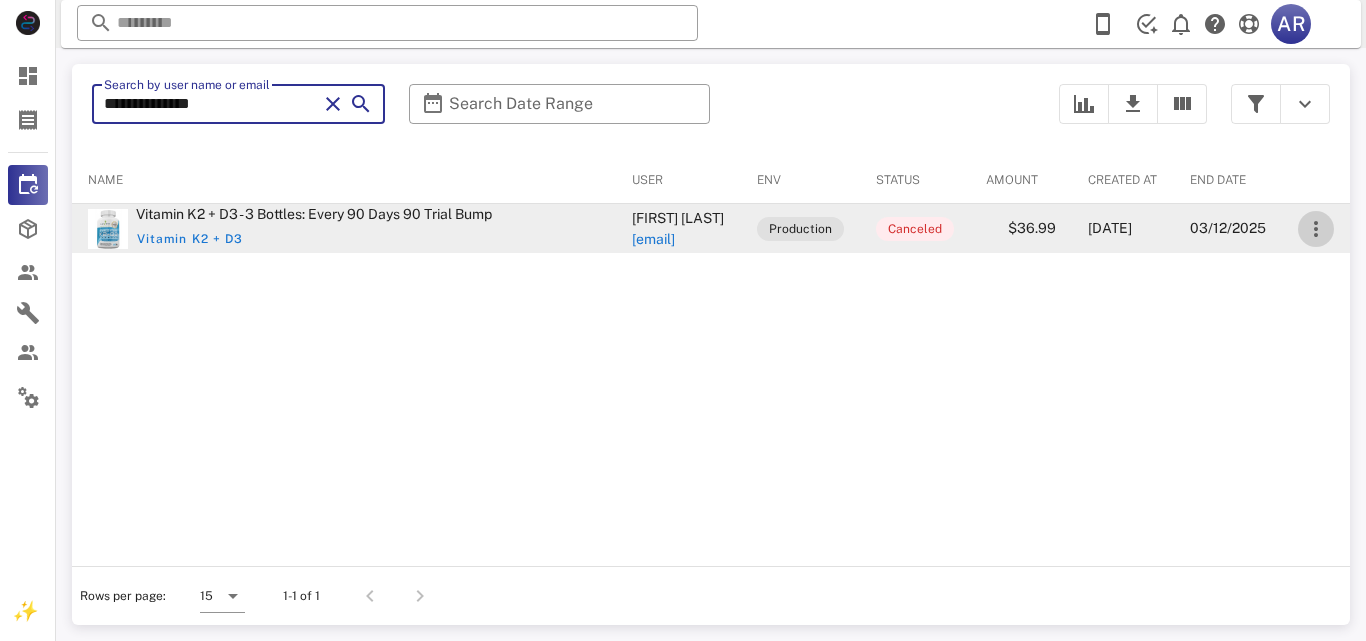 click at bounding box center [1316, 229] 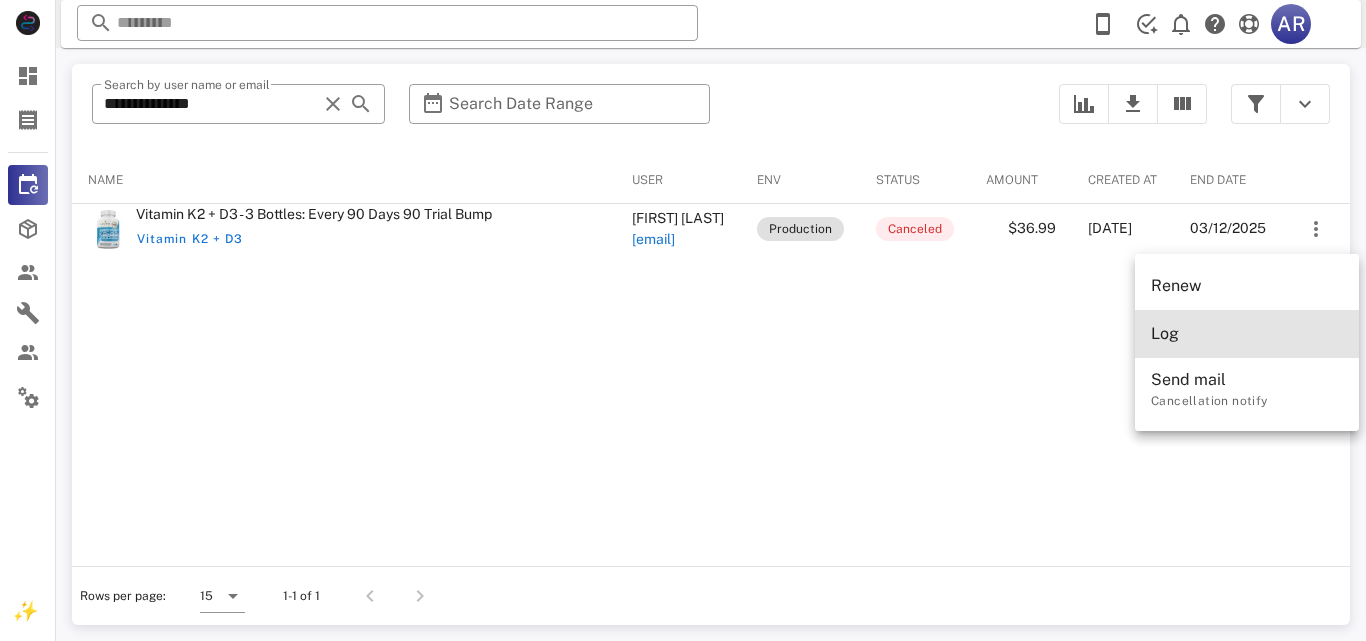 click on "Log" at bounding box center (1247, 333) 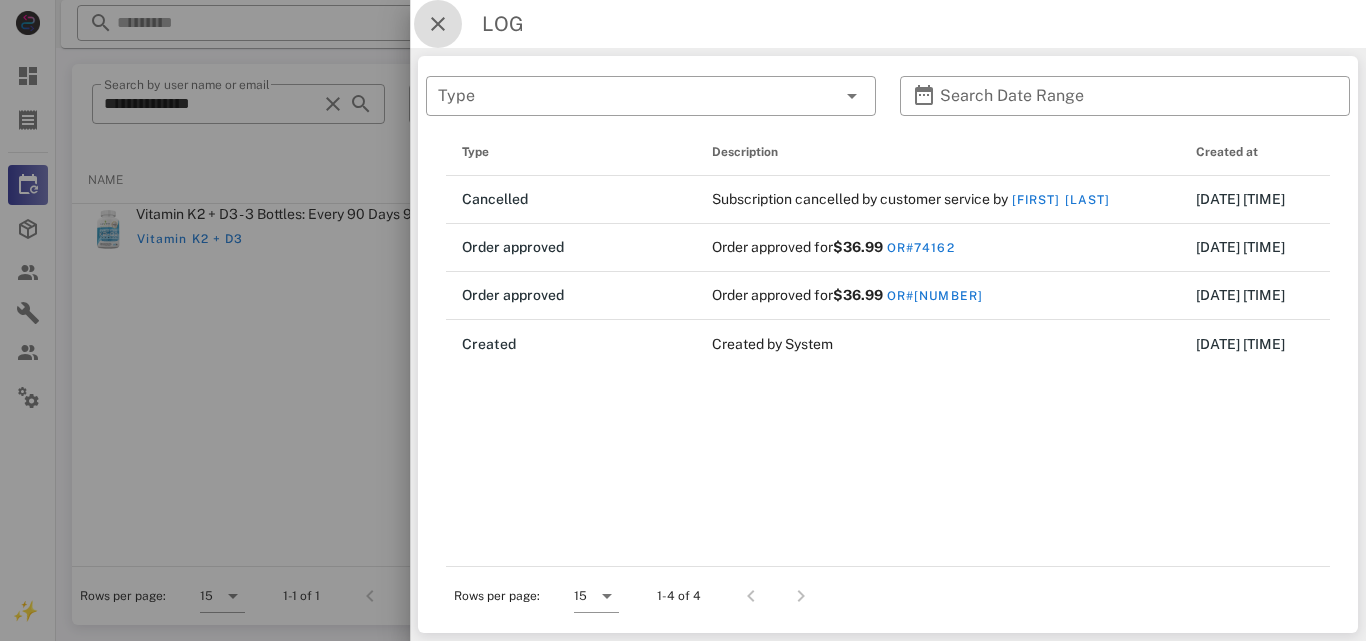 click at bounding box center (438, 24) 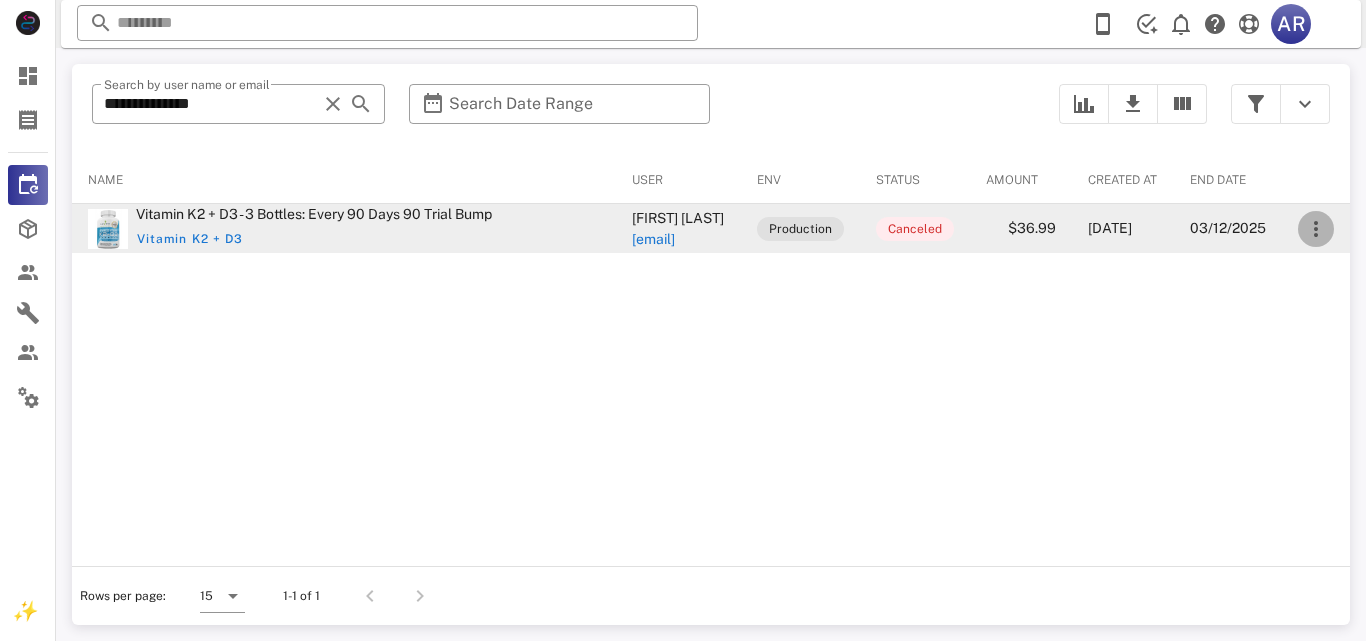 click at bounding box center (1316, 229) 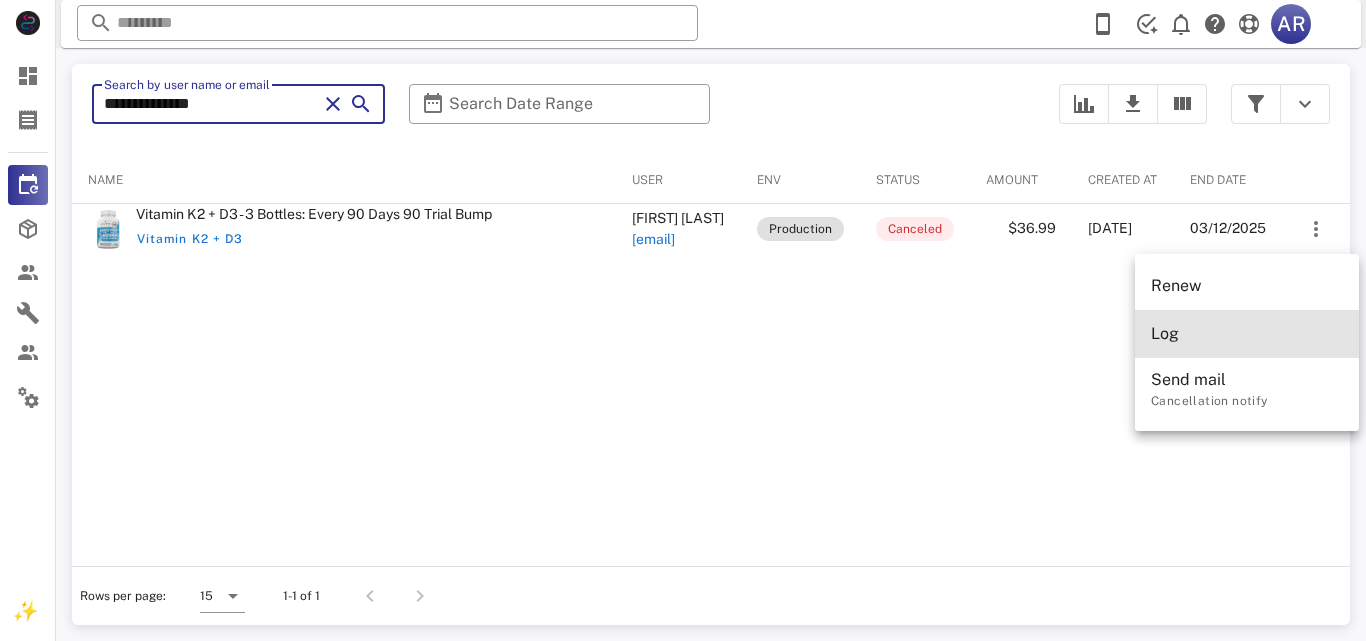 click on "**********" at bounding box center [210, 104] 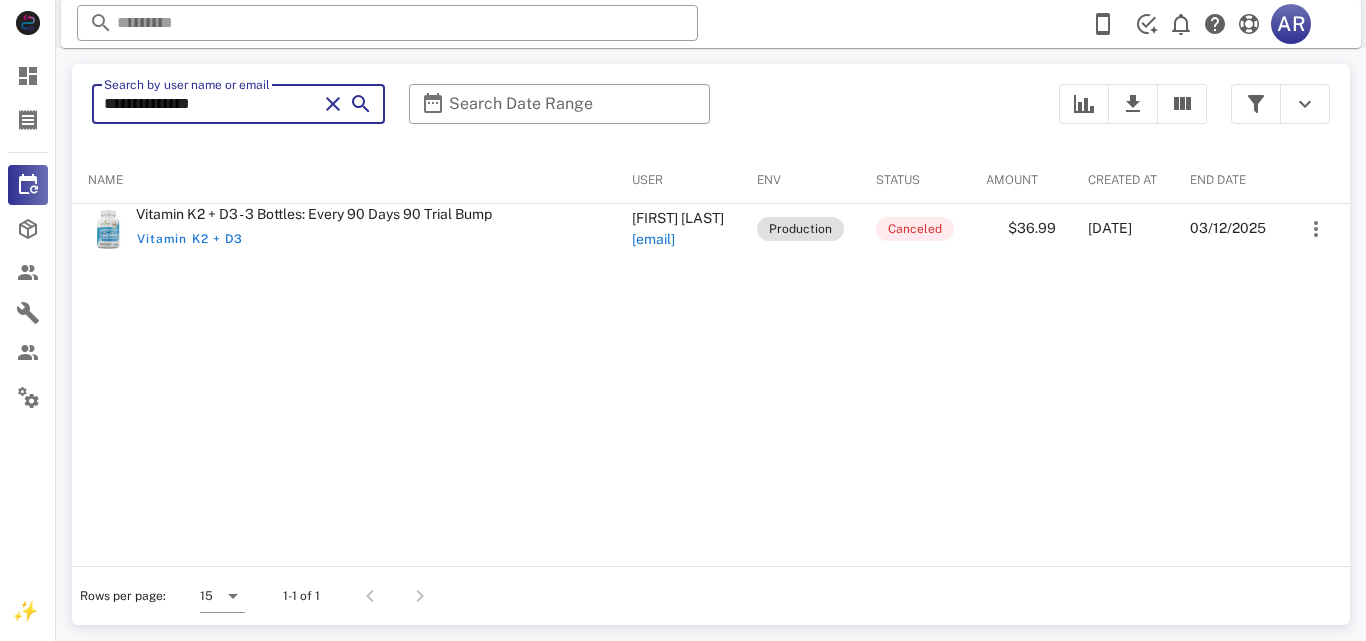 click on "**********" at bounding box center [210, 104] 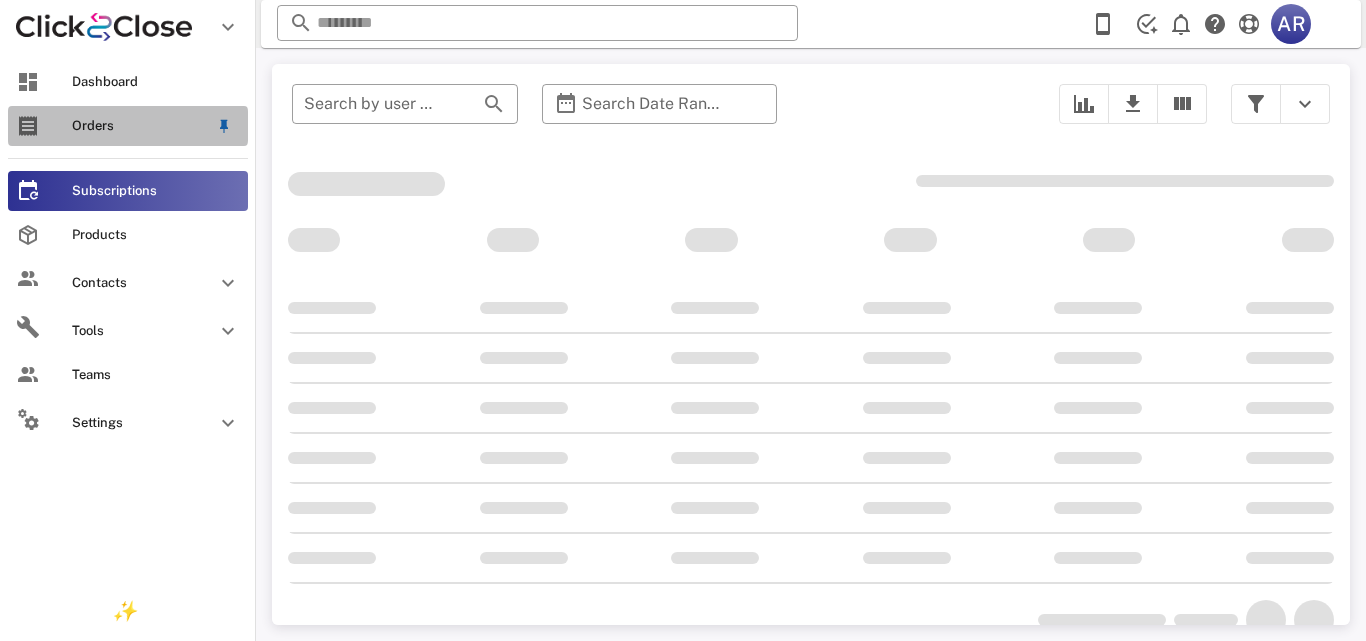 click at bounding box center [28, 126] 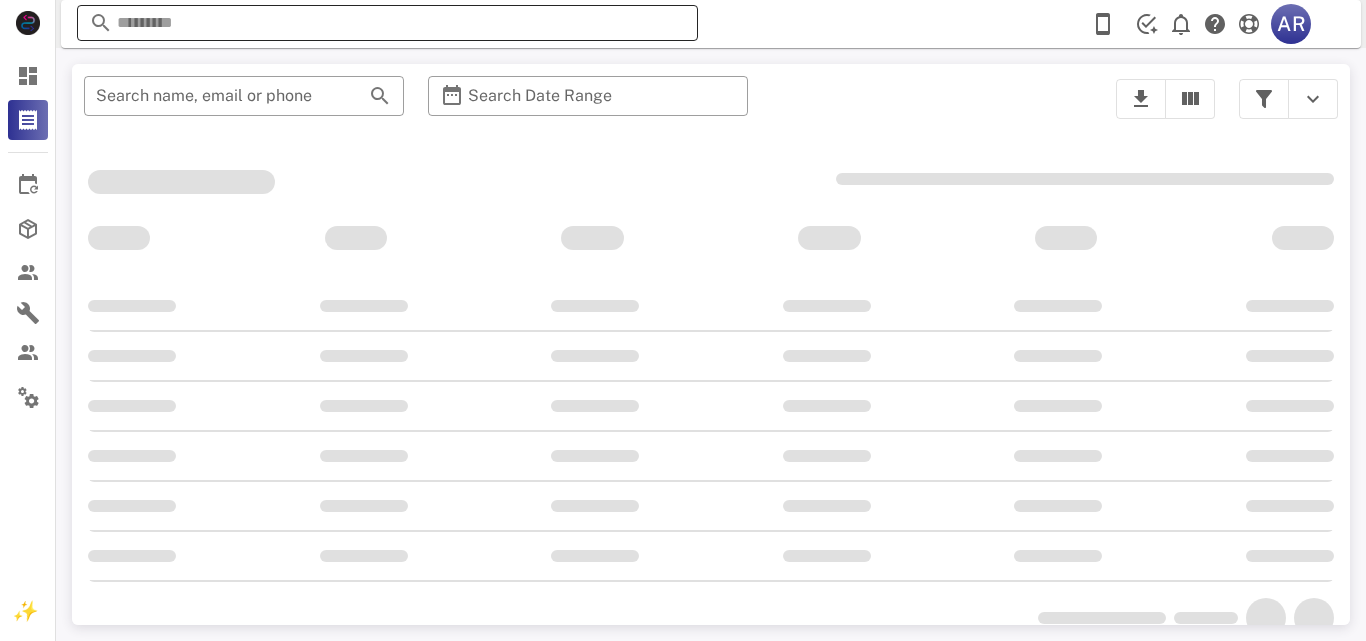click at bounding box center [387, 23] 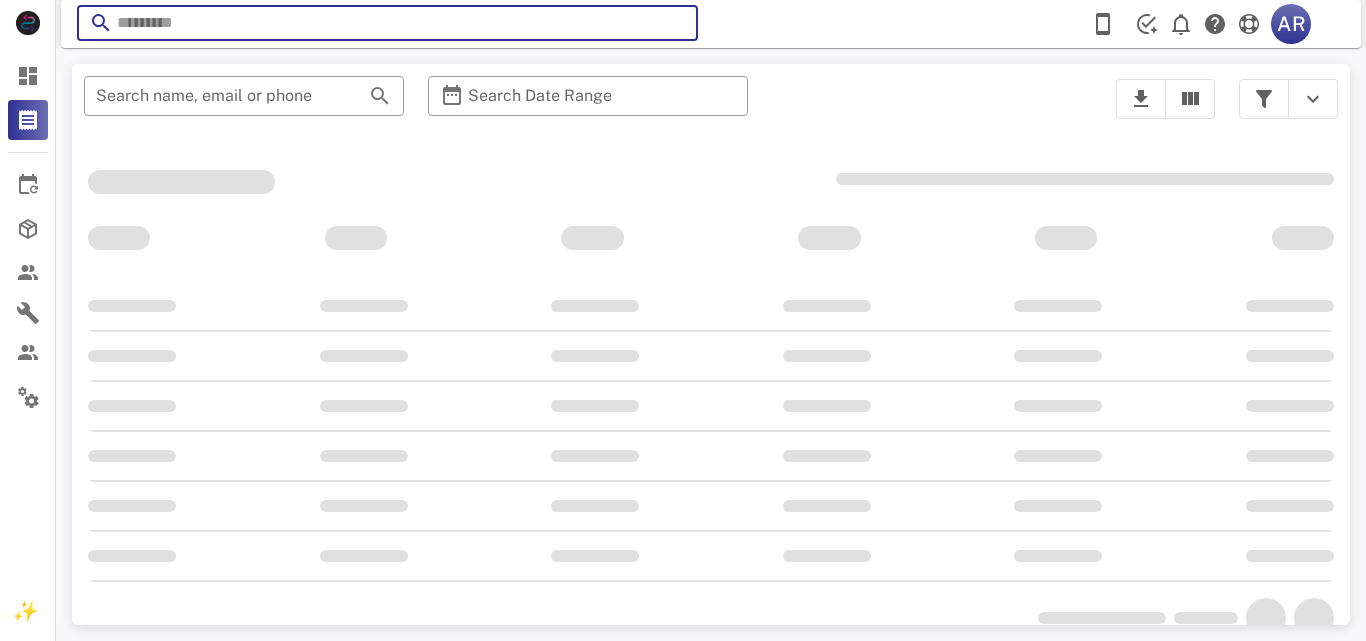 paste on "**********" 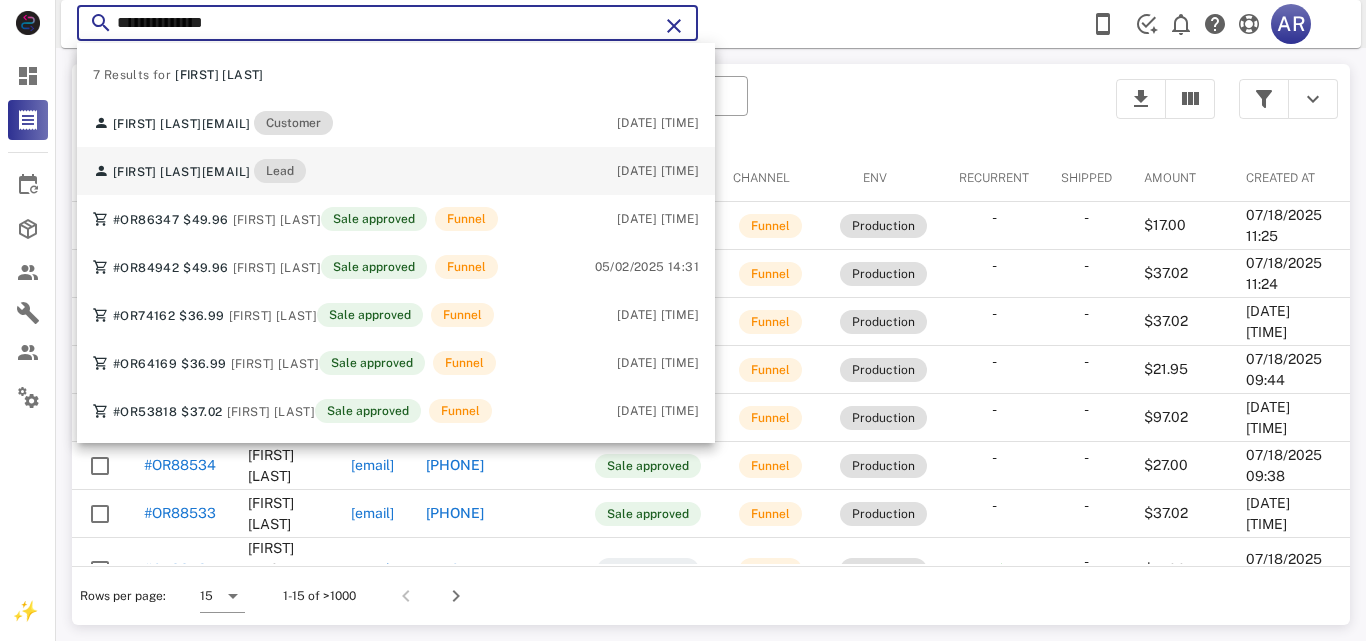 type on "**********" 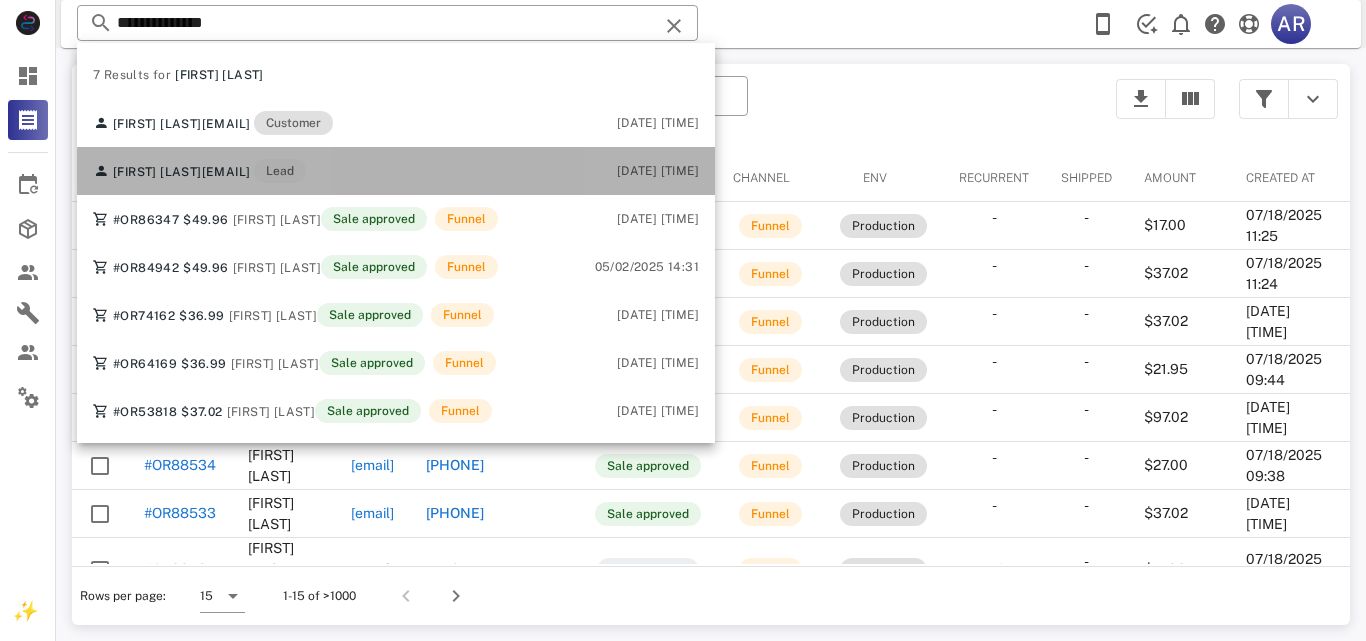 click on "[FIRST] [LAST] [EMAIL] Lead" at bounding box center [199, 171] 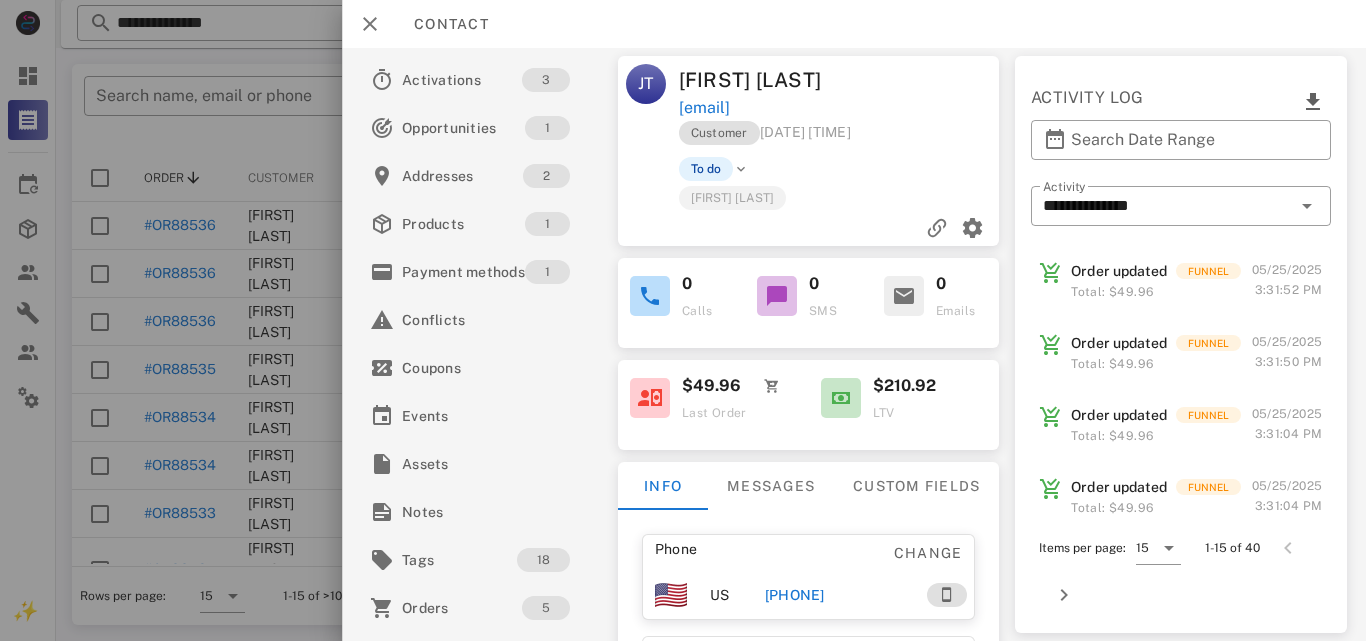 scroll, scrollTop: 305, scrollLeft: 0, axis: vertical 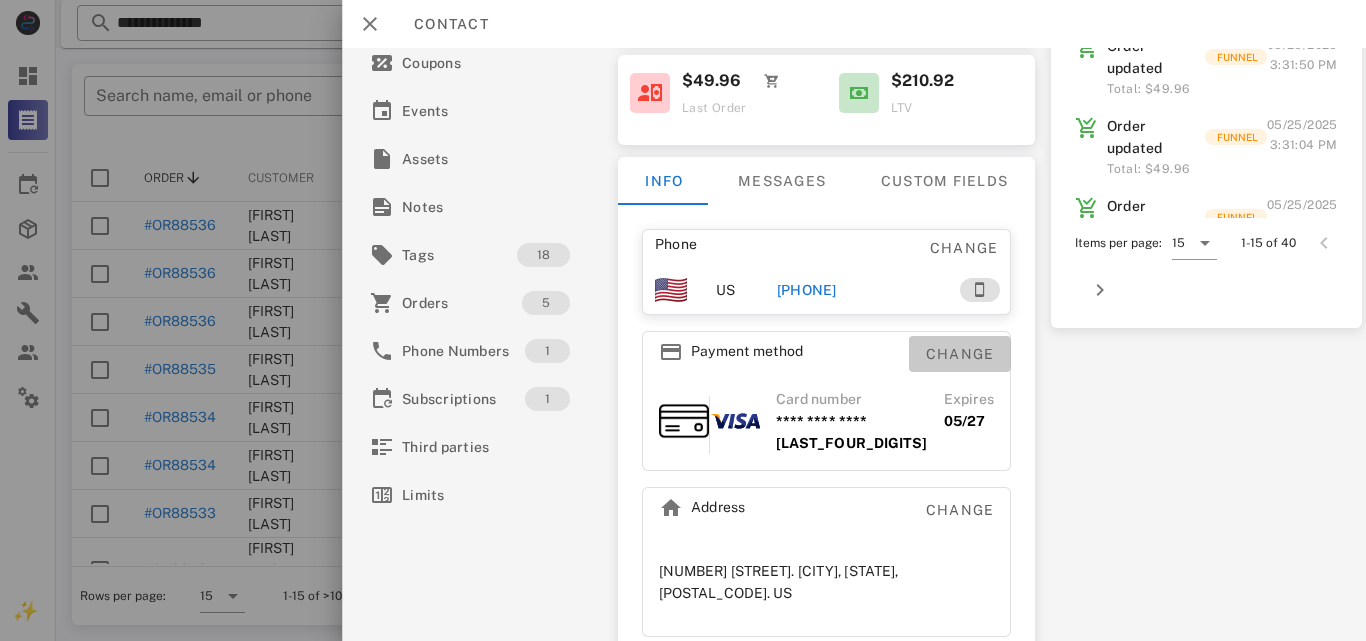 click on "Change" at bounding box center [959, 354] 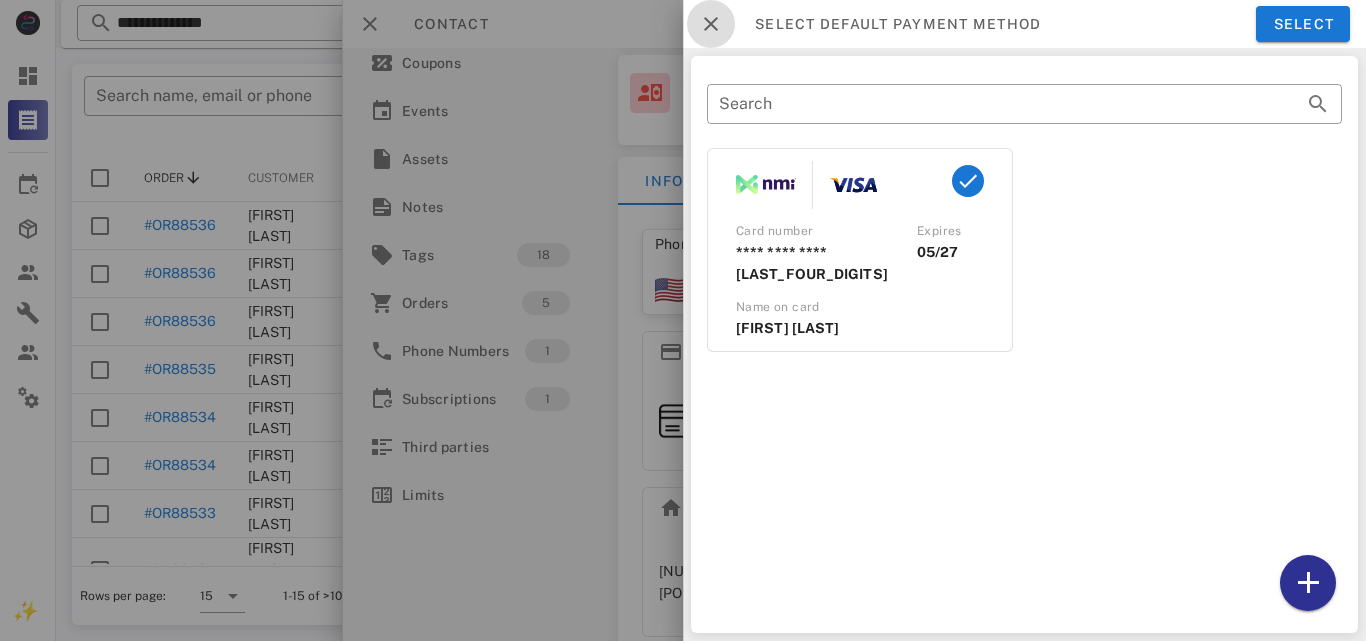 click at bounding box center (711, 24) 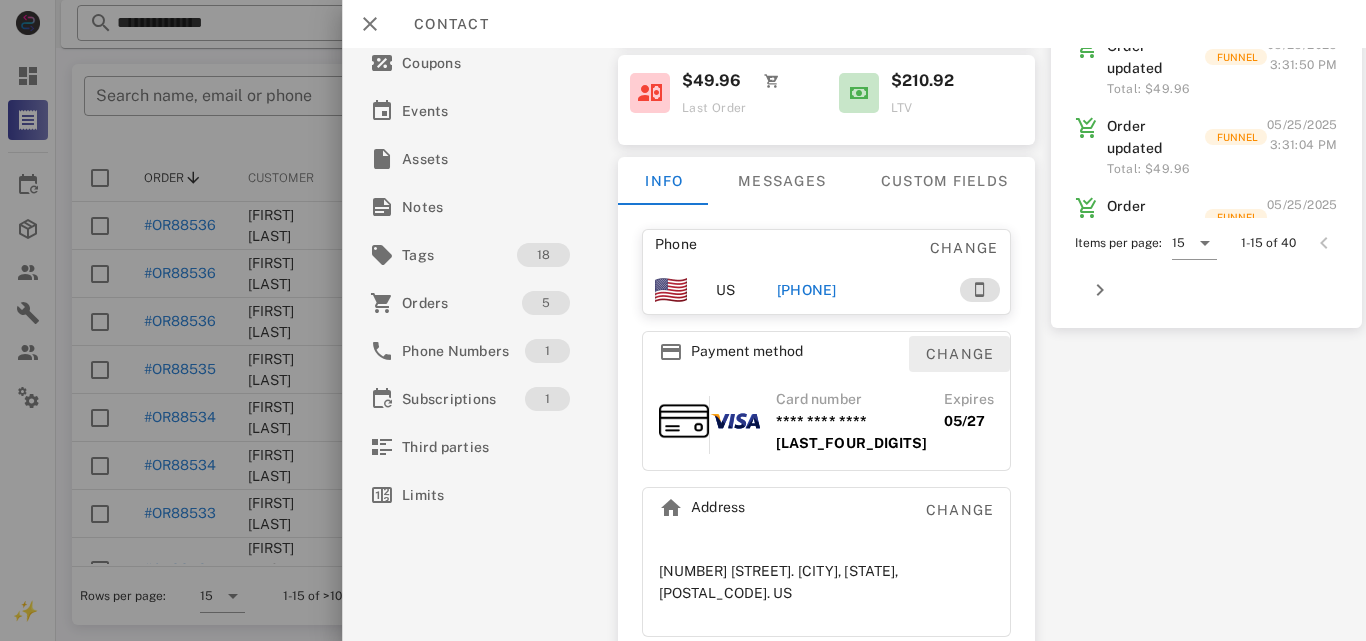 click on "Change" at bounding box center (959, 354) 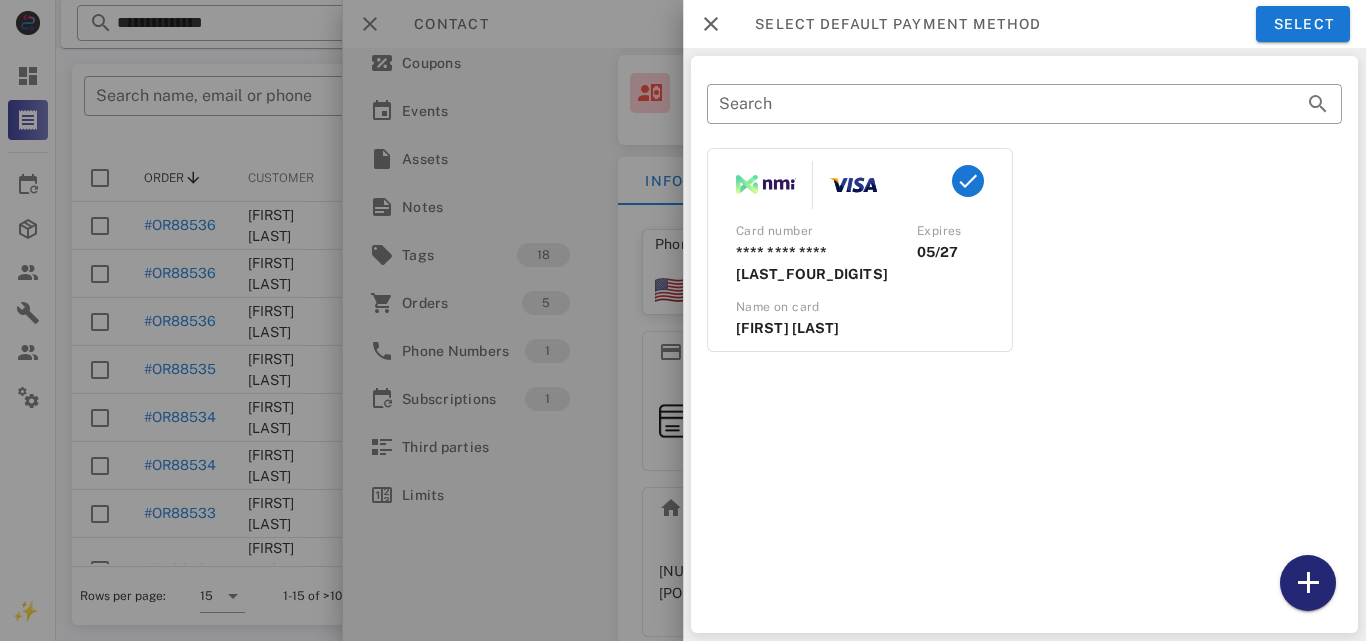 click at bounding box center [1308, 583] 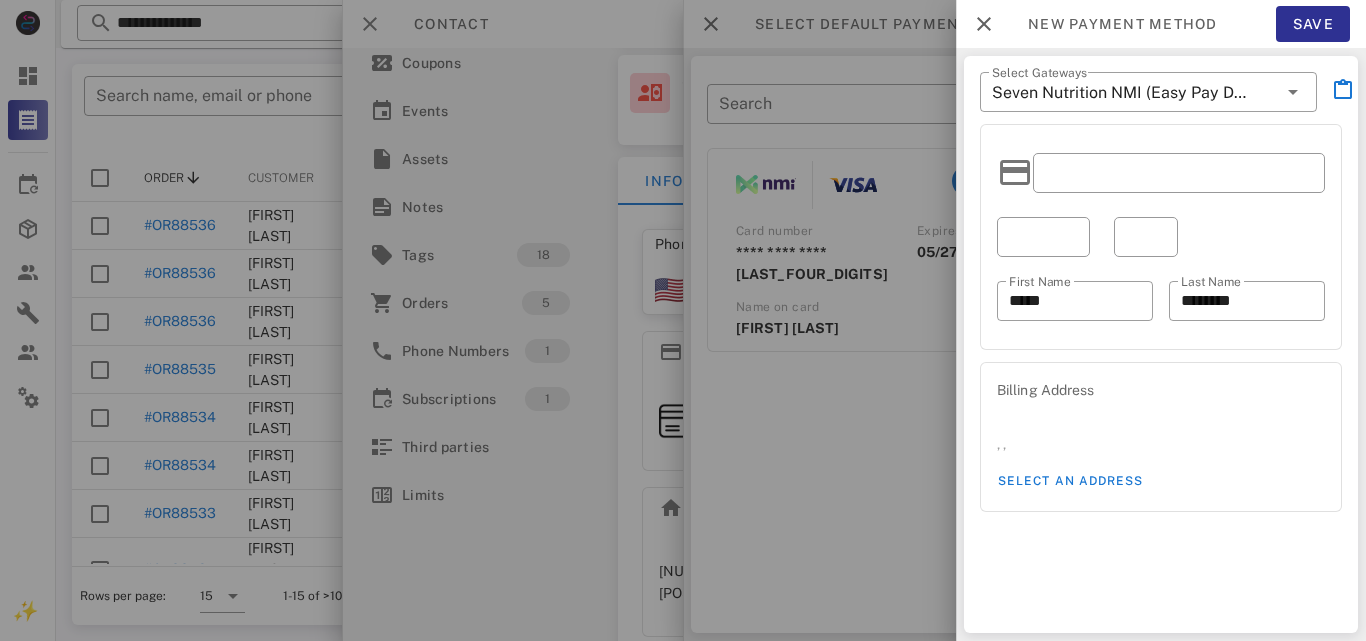 click at bounding box center [1179, 173] 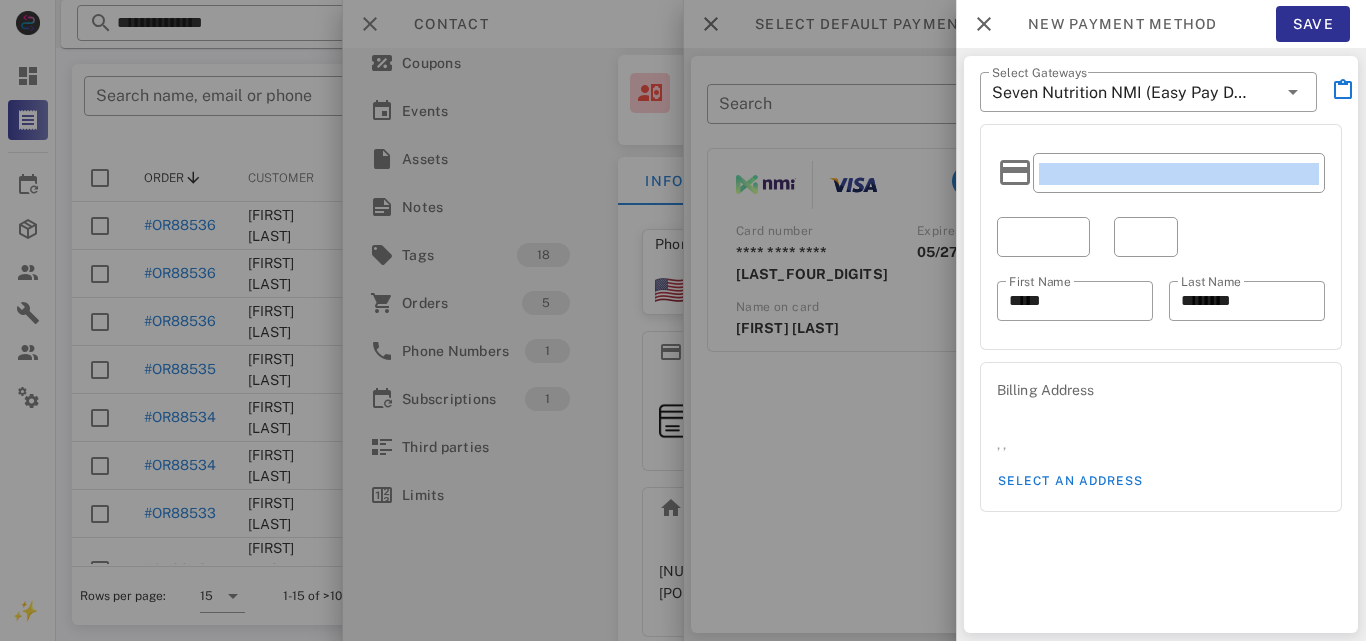 click at bounding box center (1179, 173) 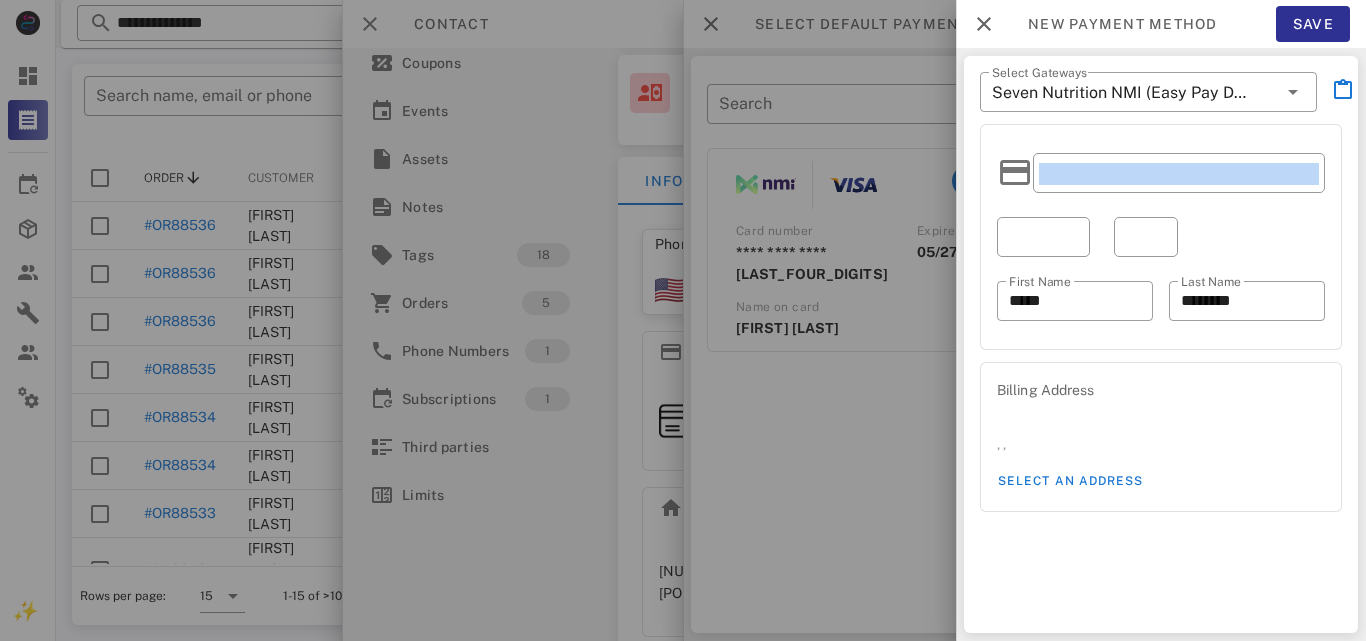 click at bounding box center (1179, 173) 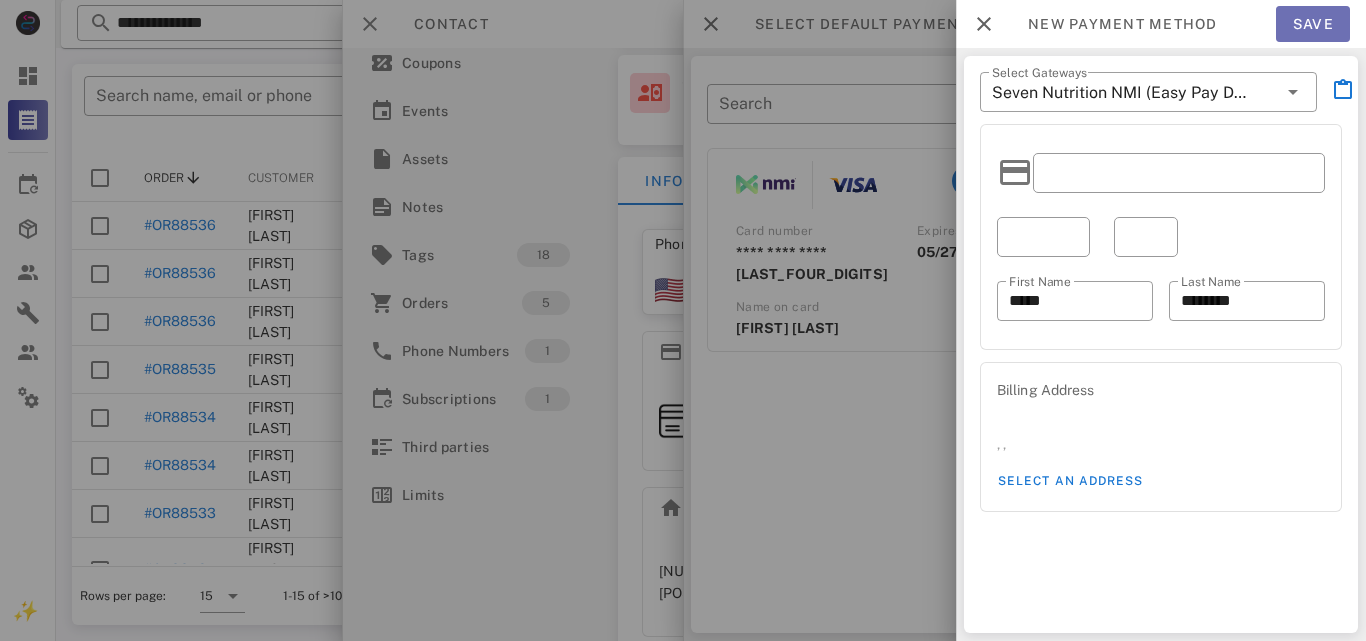 click on "Save" at bounding box center [1313, 24] 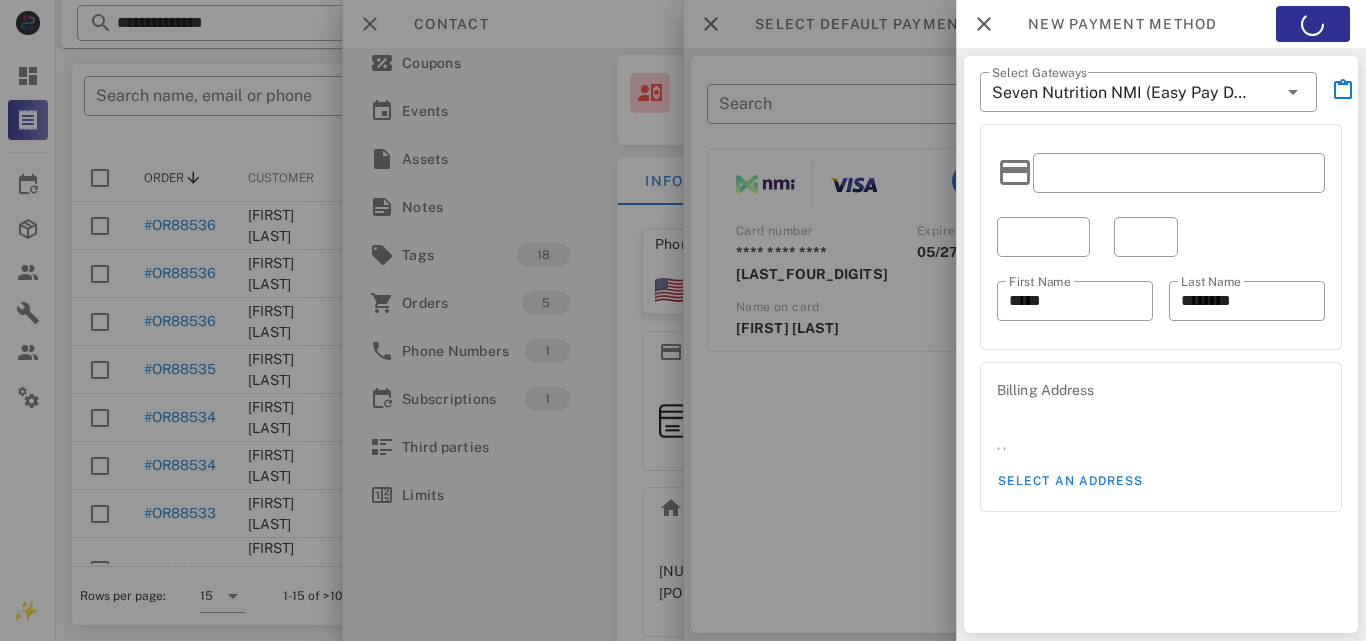 click on "New payment method  Save" at bounding box center [1161, 24] 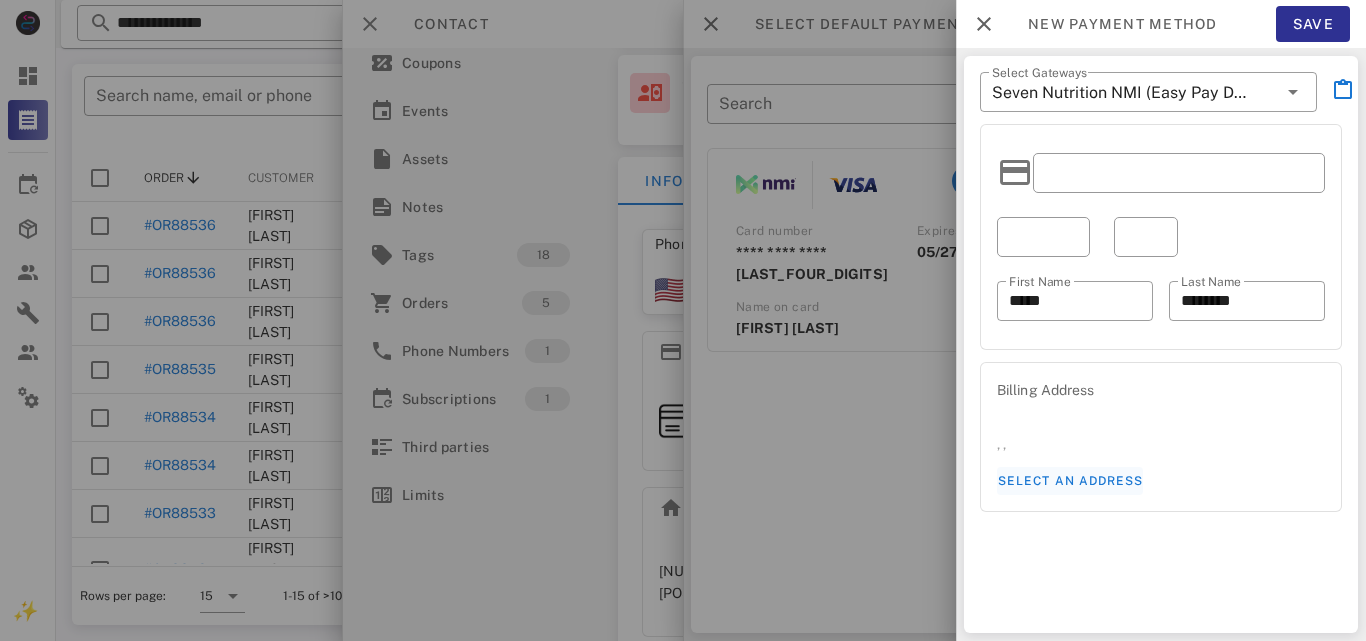 click on "Select an address" at bounding box center [1070, 481] 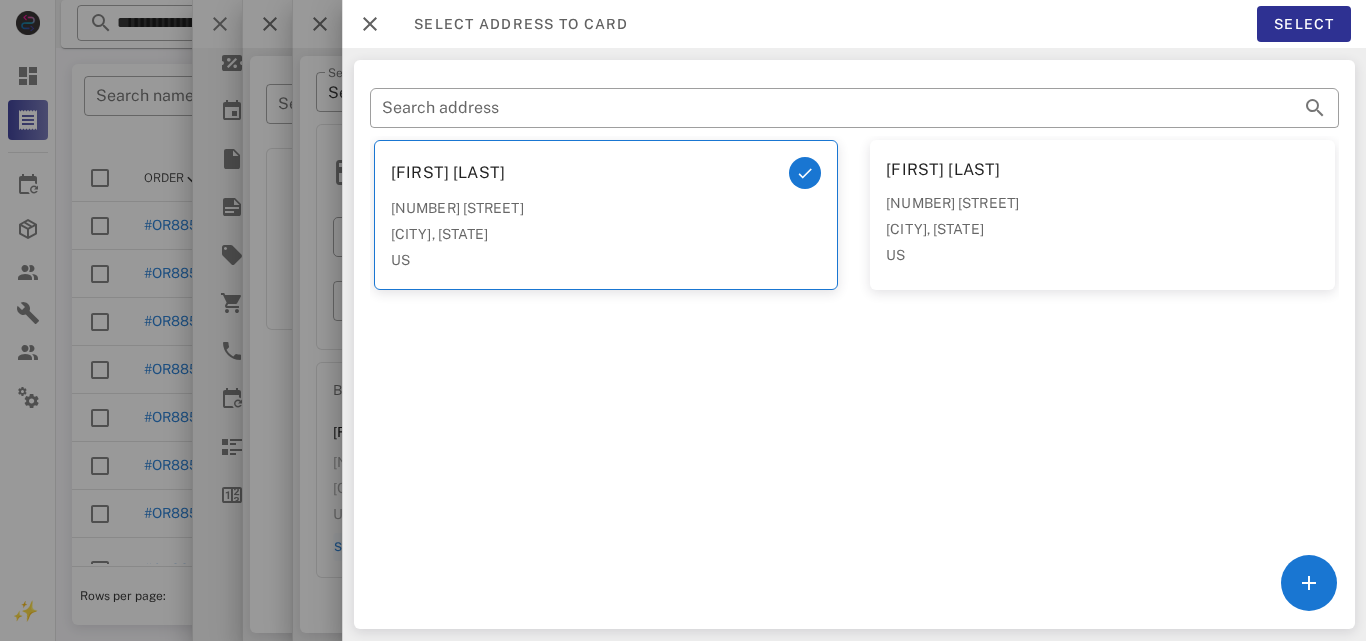 scroll, scrollTop: 287, scrollLeft: 0, axis: vertical 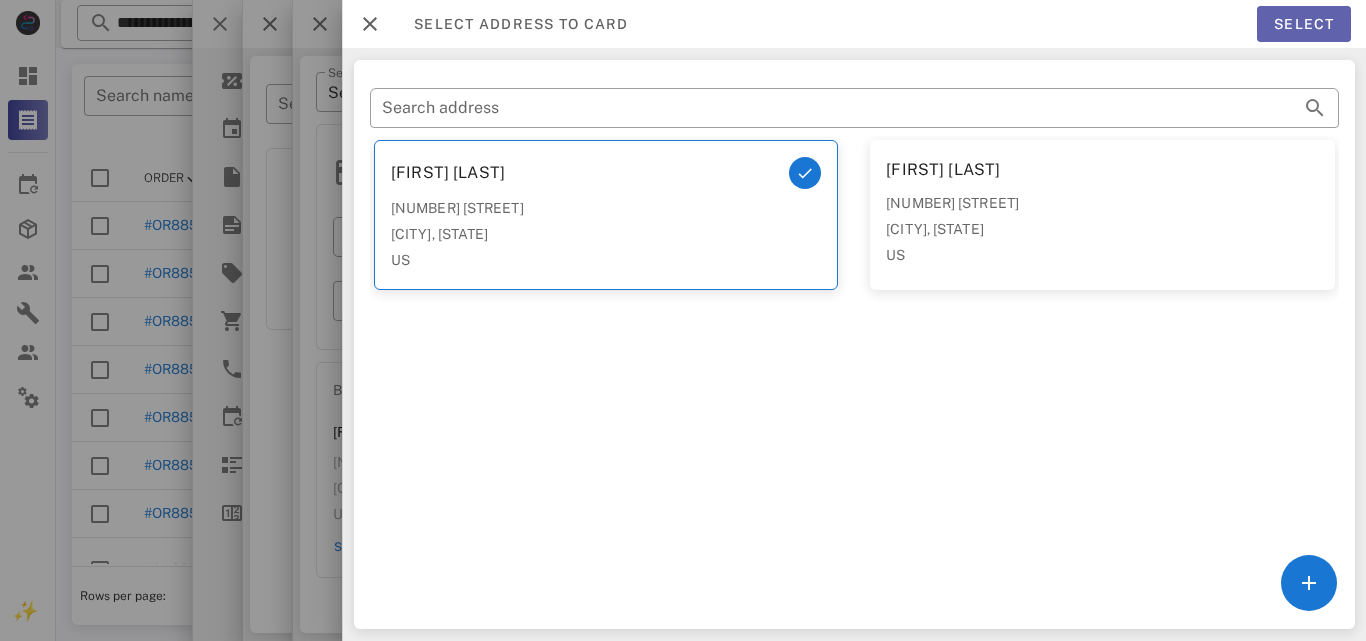 click on "Select" at bounding box center (1303, 24) 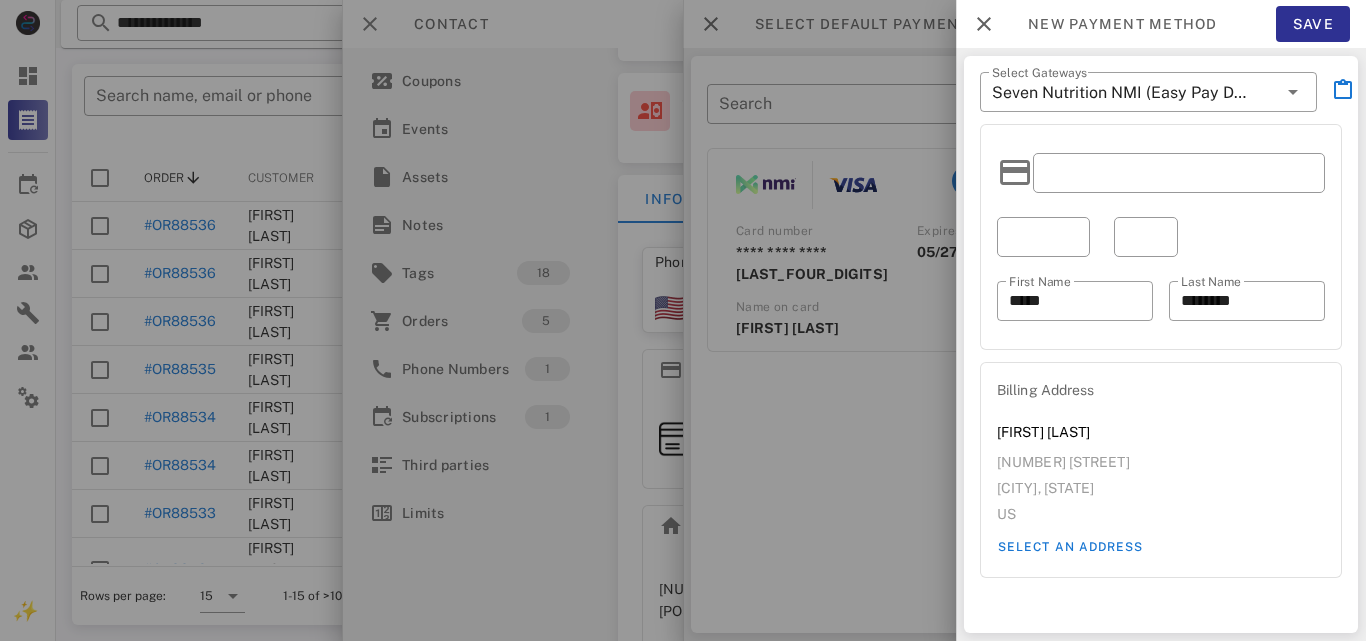 scroll, scrollTop: 305, scrollLeft: 0, axis: vertical 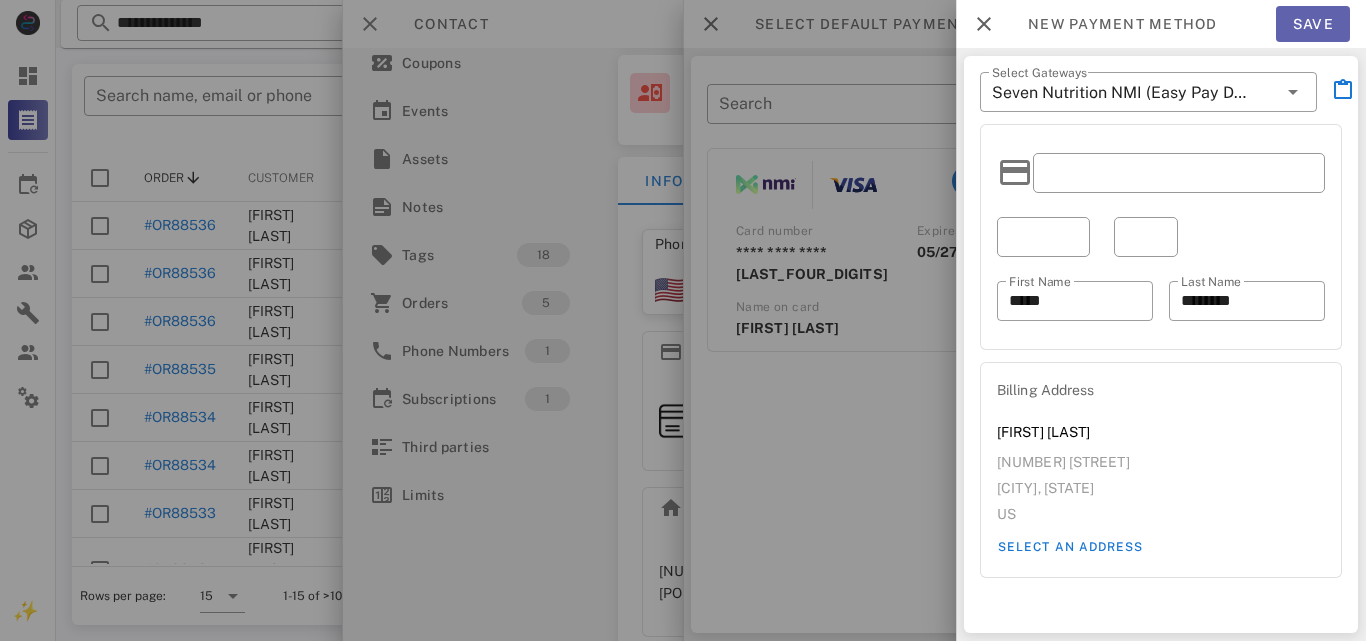 click on "Save" at bounding box center (1313, 24) 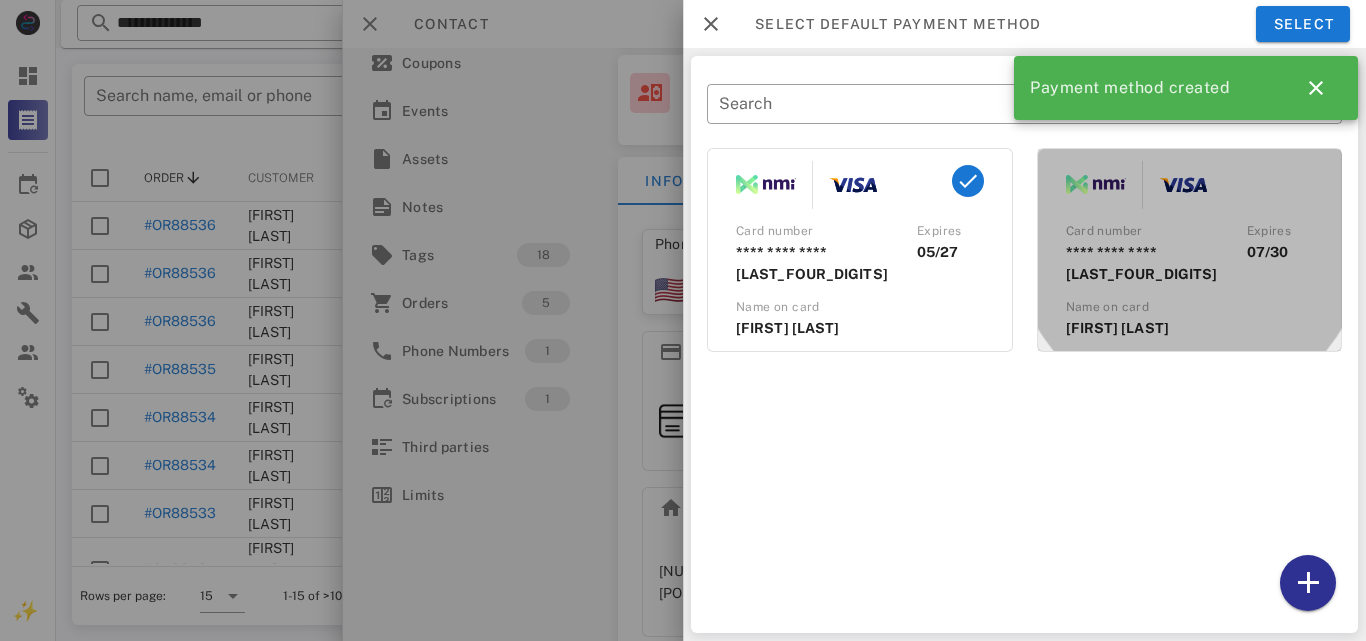 click on "**** **** **** [LAST_FOUR_DIGITS]" at bounding box center [1144, 263] 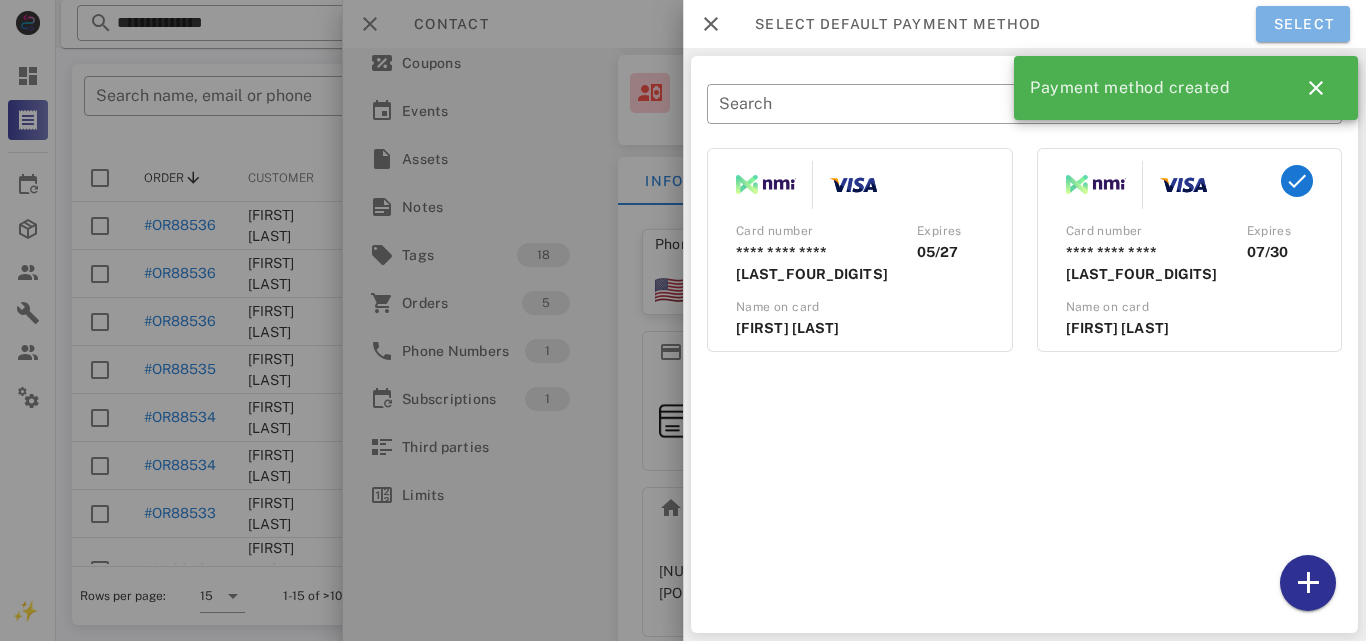 click on "Select" at bounding box center (1303, 24) 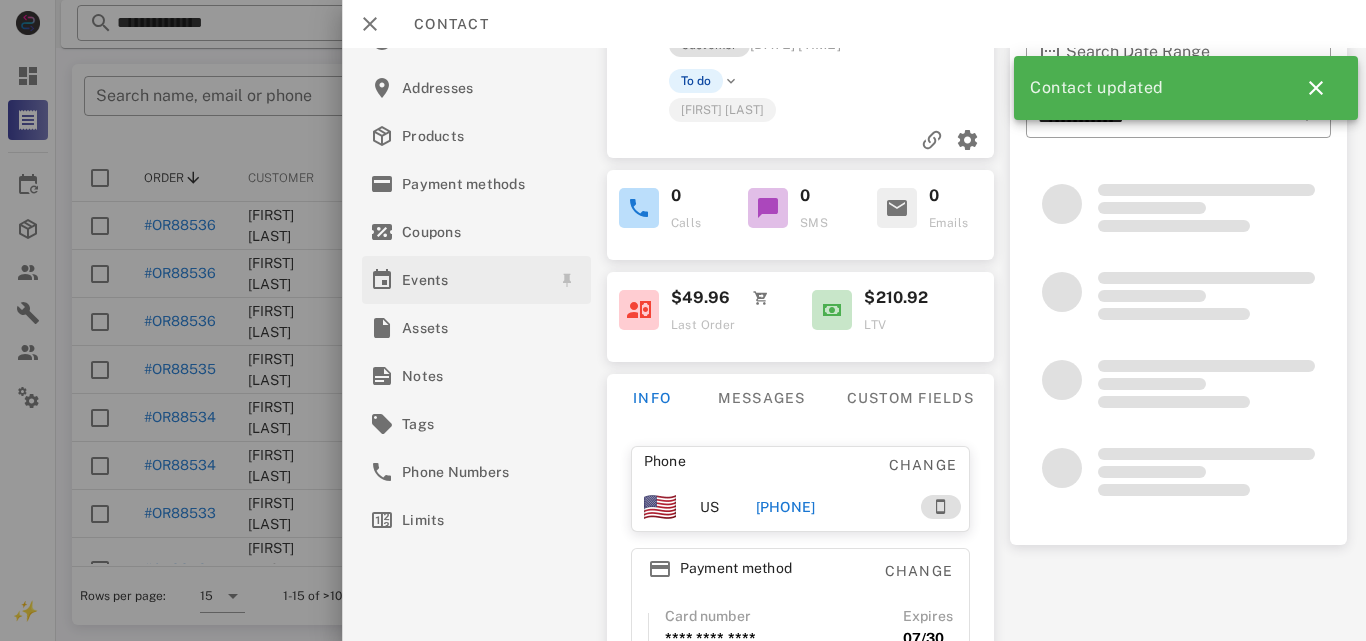 scroll, scrollTop: 305, scrollLeft: 0, axis: vertical 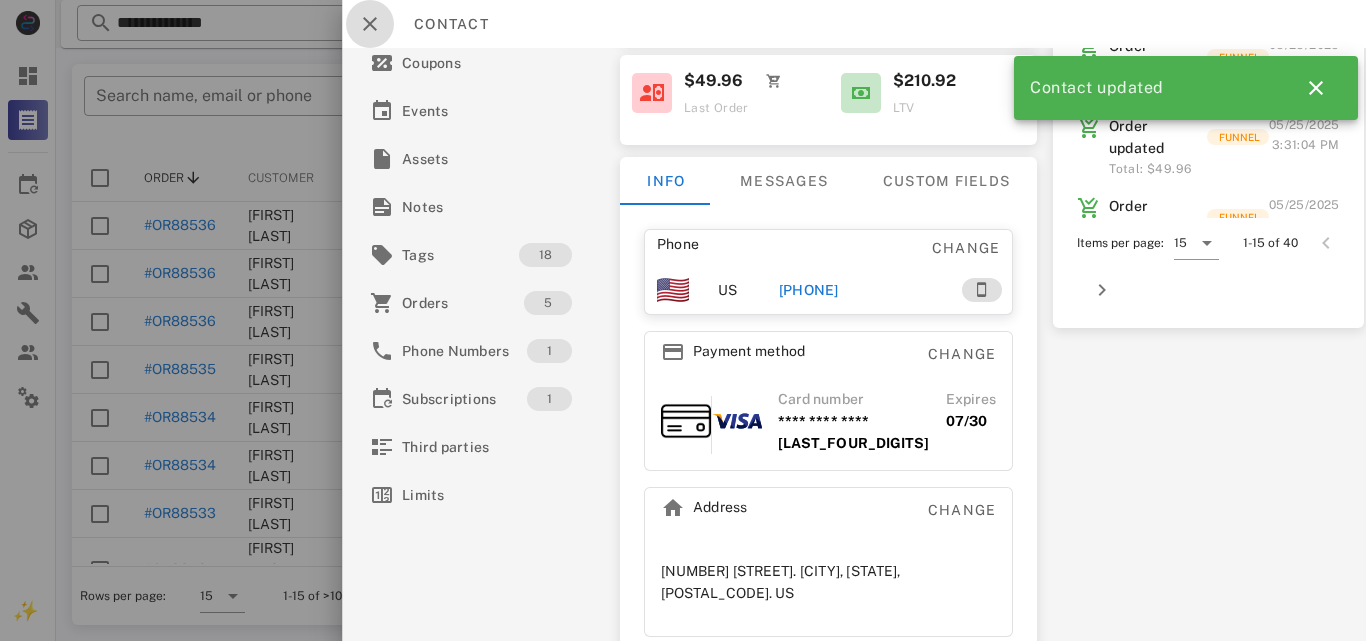 click at bounding box center (370, 24) 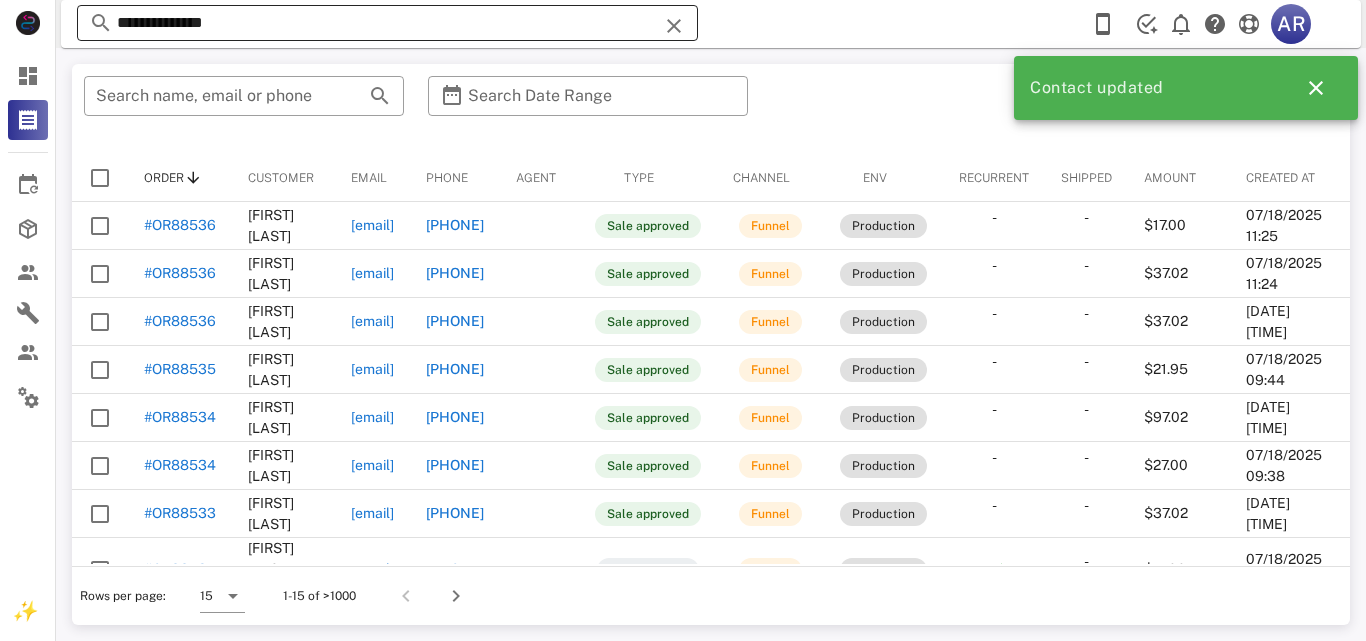 click at bounding box center (674, 26) 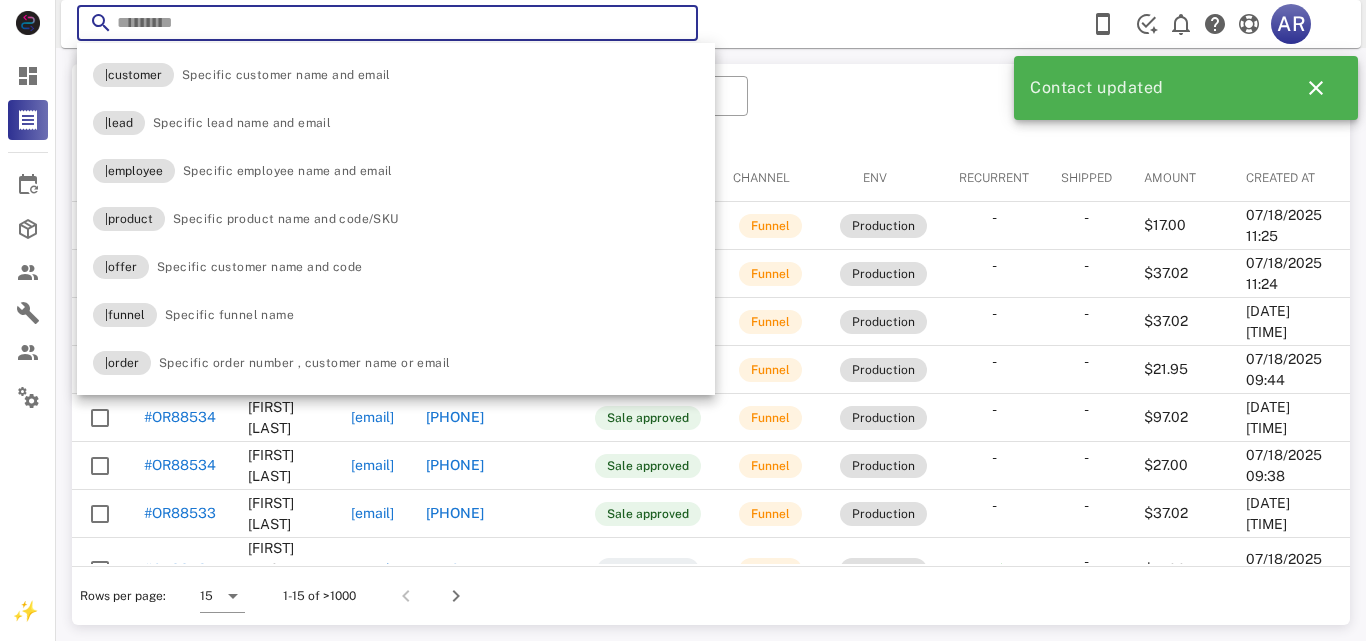 click on "​ Search name, email or phone ​ Search Date Range Order Customer Email Phone Agent Type Channel Env Recurrent Shipped Amount Created at  #OR88536  [FIRST] [LAST]  [EMAIL]   [PHONE]   Sale approved   Funnel   Production  - -  $17.00  07/18/2025 11:25  #OR88536  [FIRST] [LAST]  [EMAIL]   [PHONE]   Sale approved   Funnel   Production  - -  $37.02  07/18/2025 11:24  #OR88536  [FIRST] [LAST]  [EMAIL]   [PHONE]   Sale approved   Funnel   Production  - -  $37.02  07/18/2025 11:22  #OR88535  [FIRST] [LAST]  [EMAIL]   [PHONE]   Sale approved   Funnel   Production  - -  $21.95  07/18/2025 09:44  #OR88534  [FIRST] [LAST]  [EMAIL]   [PHONE]   Sale approved   Funnel   Production  - -  $97.02  07/18/2025 09:39  #OR88534  [FIRST] [LAST]  [EMAIL]   [PHONE]   Sale approved   Funnel   Production  - -  $27.00  07/18/2025 09:38  #OR88533  [FIRST] [LAST]  [EMAIL]   [PHONE]   Sale approved   Funnel   Production  - -  $37.02  - - -" at bounding box center [711, 344] 